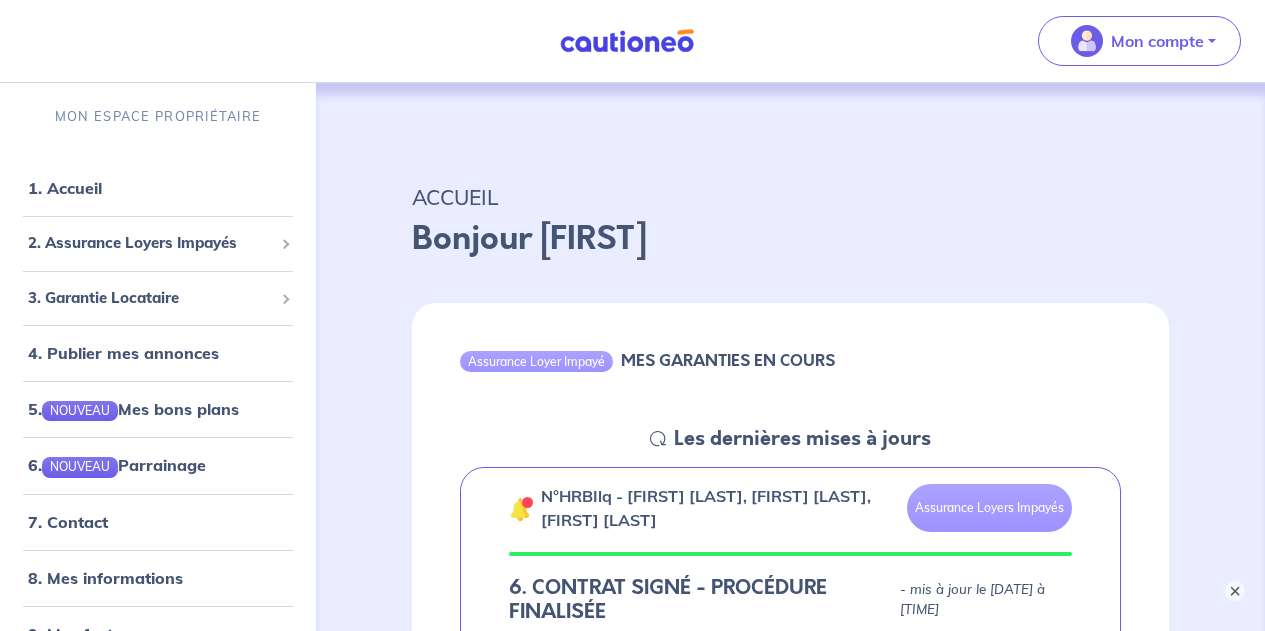 scroll, scrollTop: 0, scrollLeft: 0, axis: both 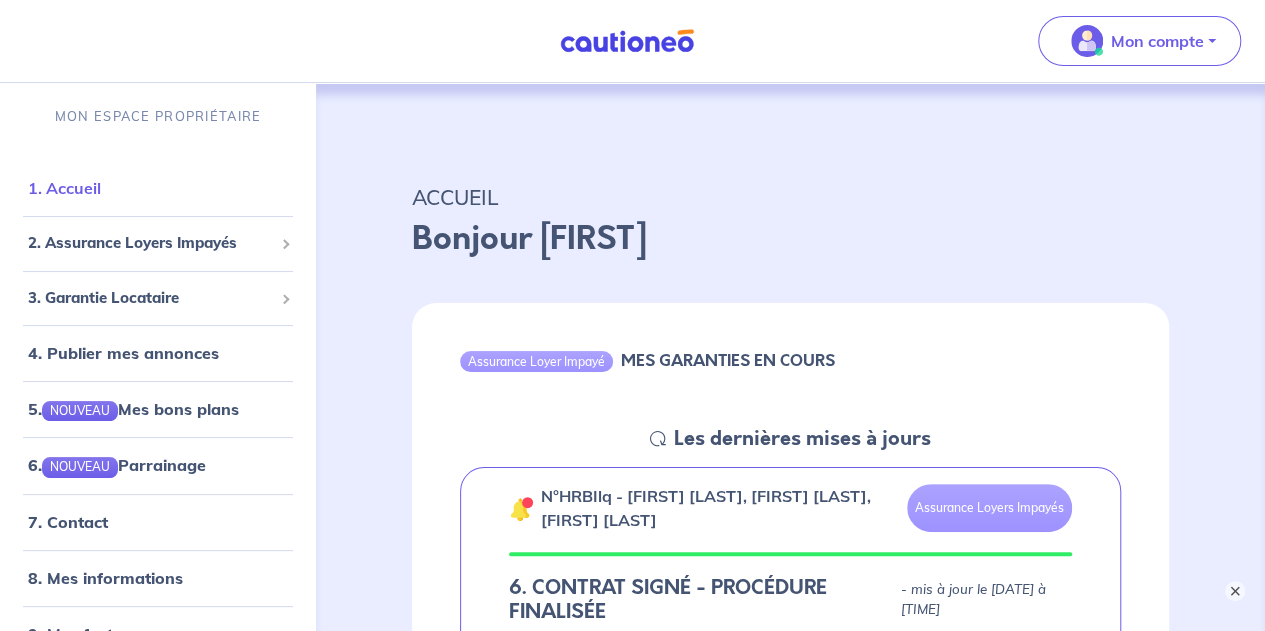 click on "1. Accueil" at bounding box center (64, 188) 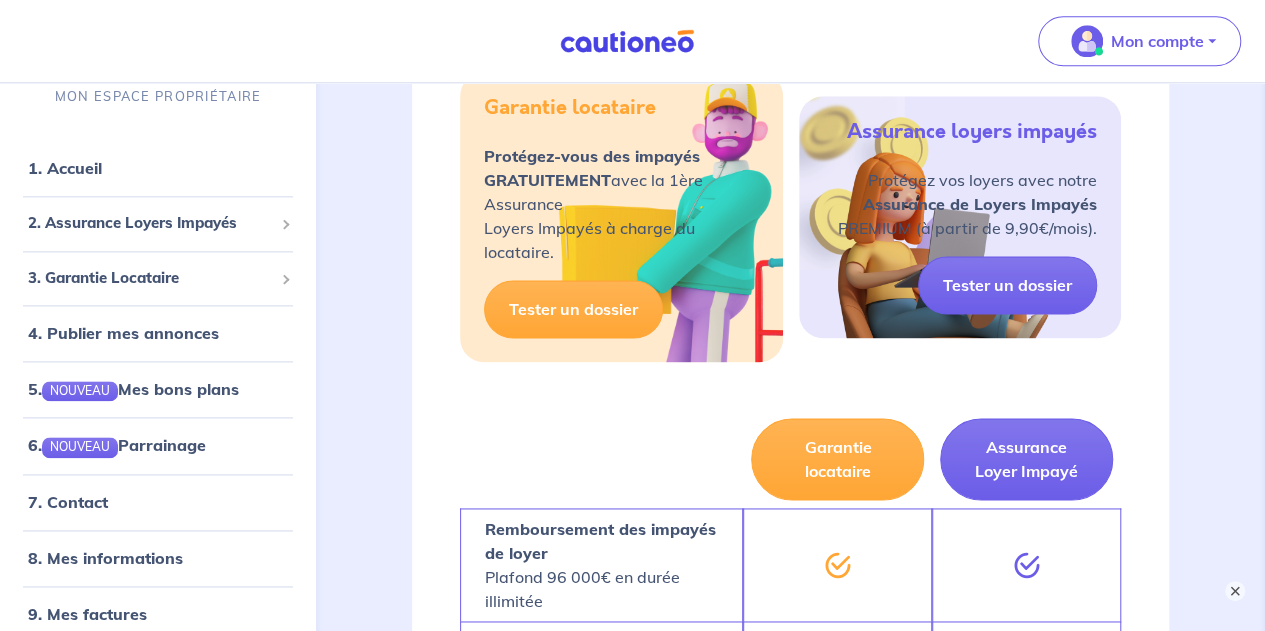 scroll, scrollTop: 1175, scrollLeft: 0, axis: vertical 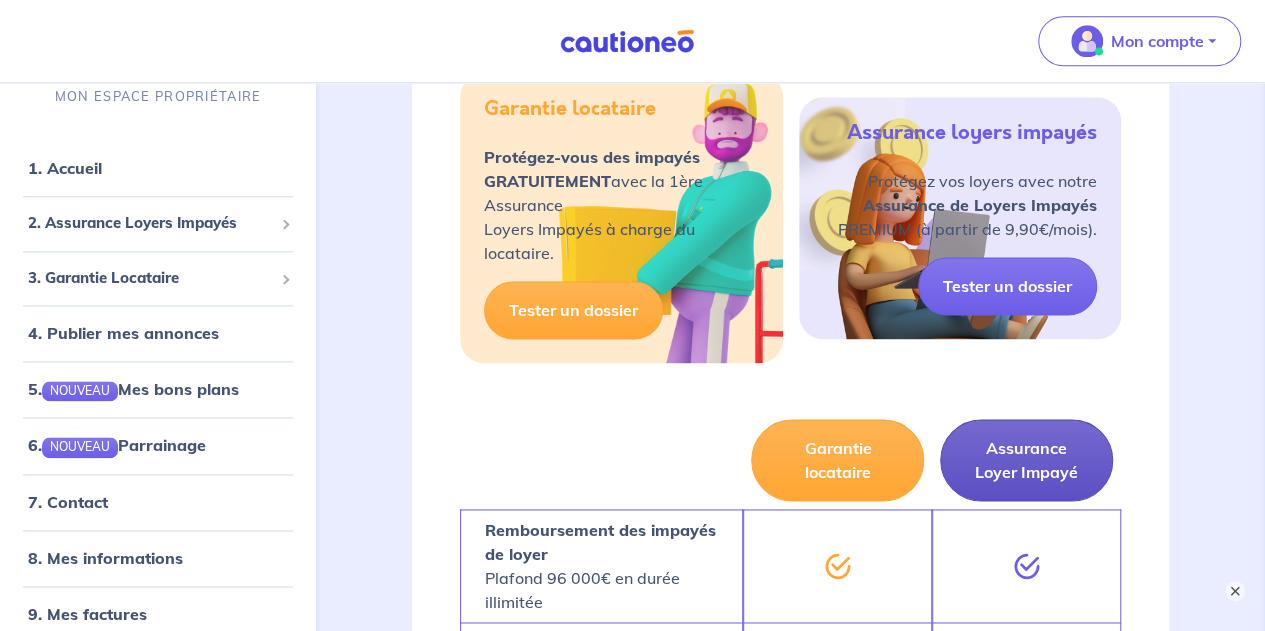 click on "Assurance Loyer Impayé" at bounding box center (1026, 460) 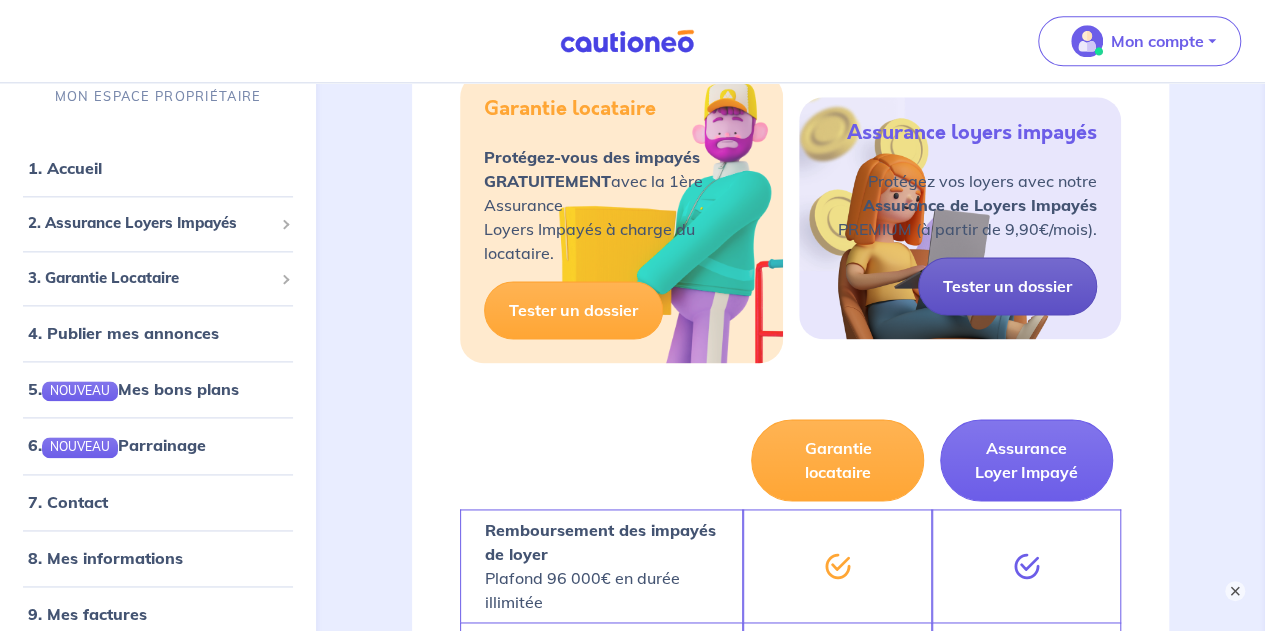 click on "Tester un dossier" at bounding box center (1007, 286) 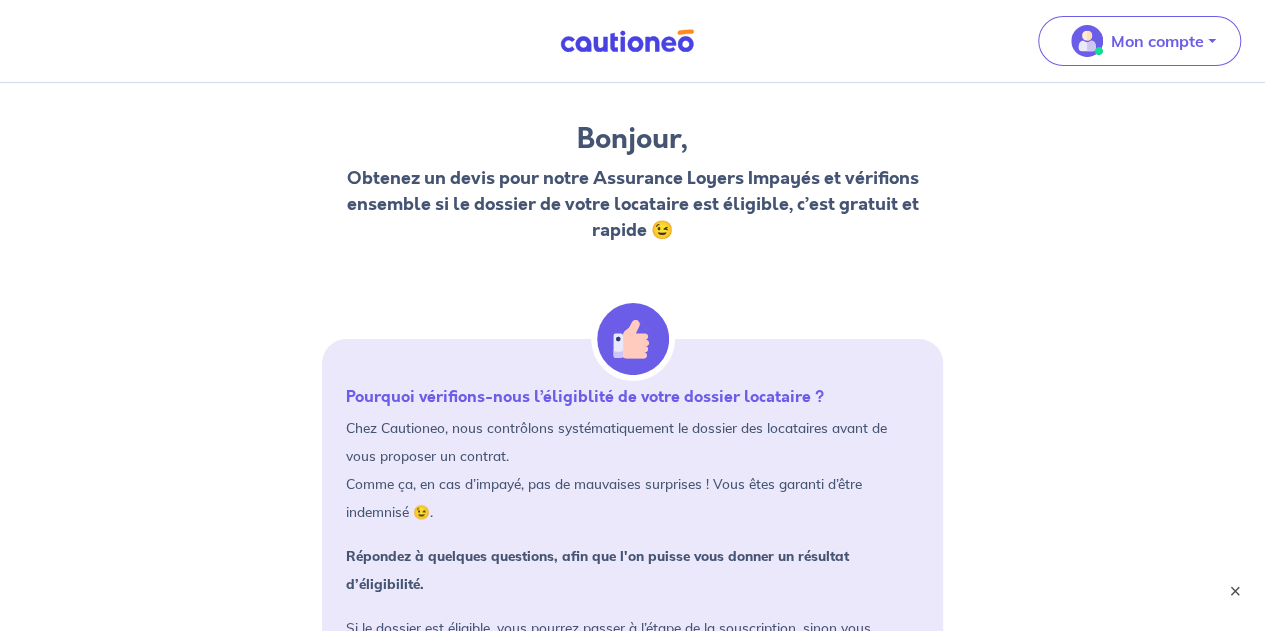 scroll, scrollTop: 0, scrollLeft: 0, axis: both 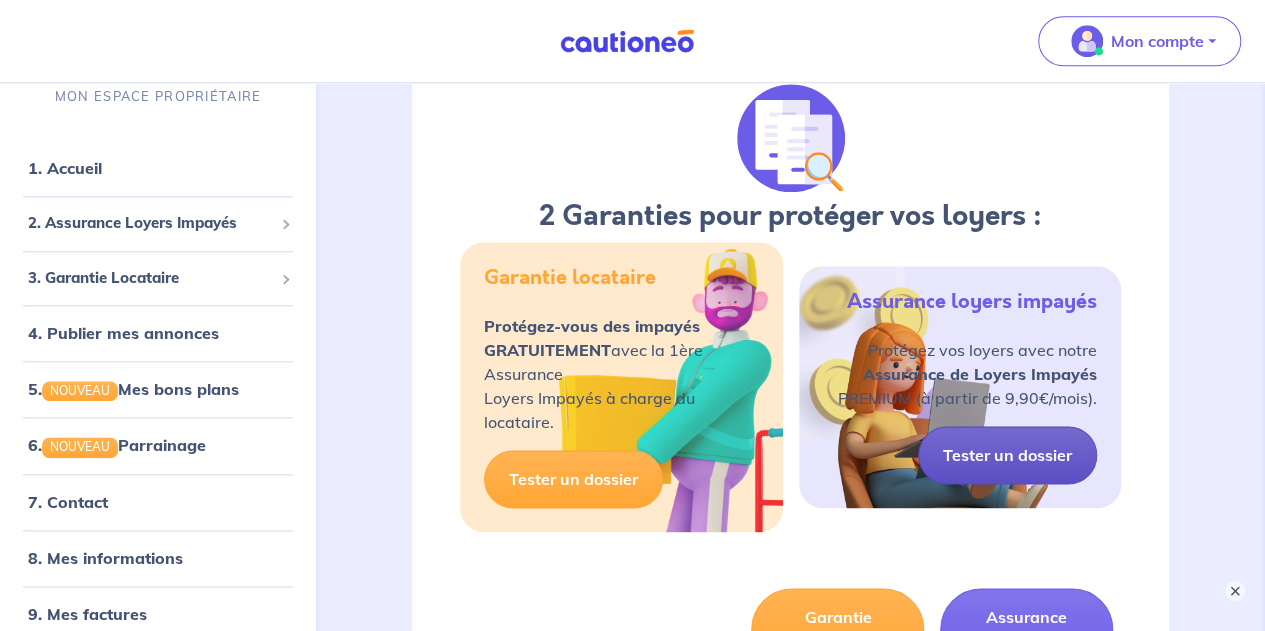 click on "Tester un dossier" at bounding box center [1007, 455] 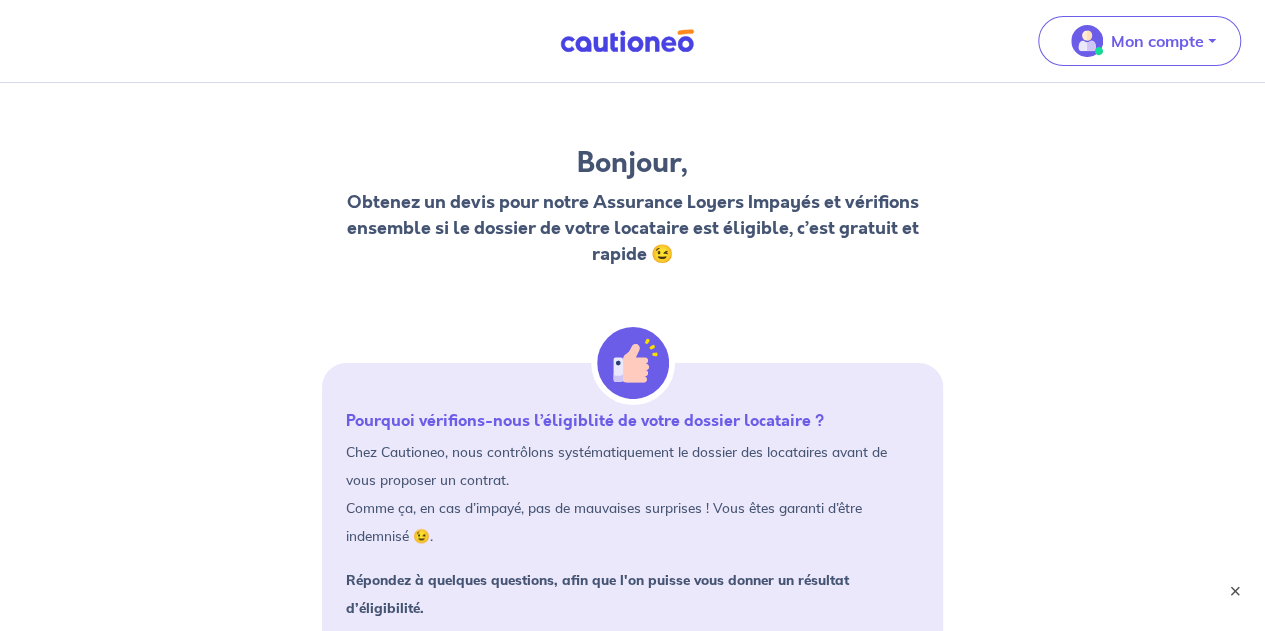 scroll, scrollTop: 325, scrollLeft: 0, axis: vertical 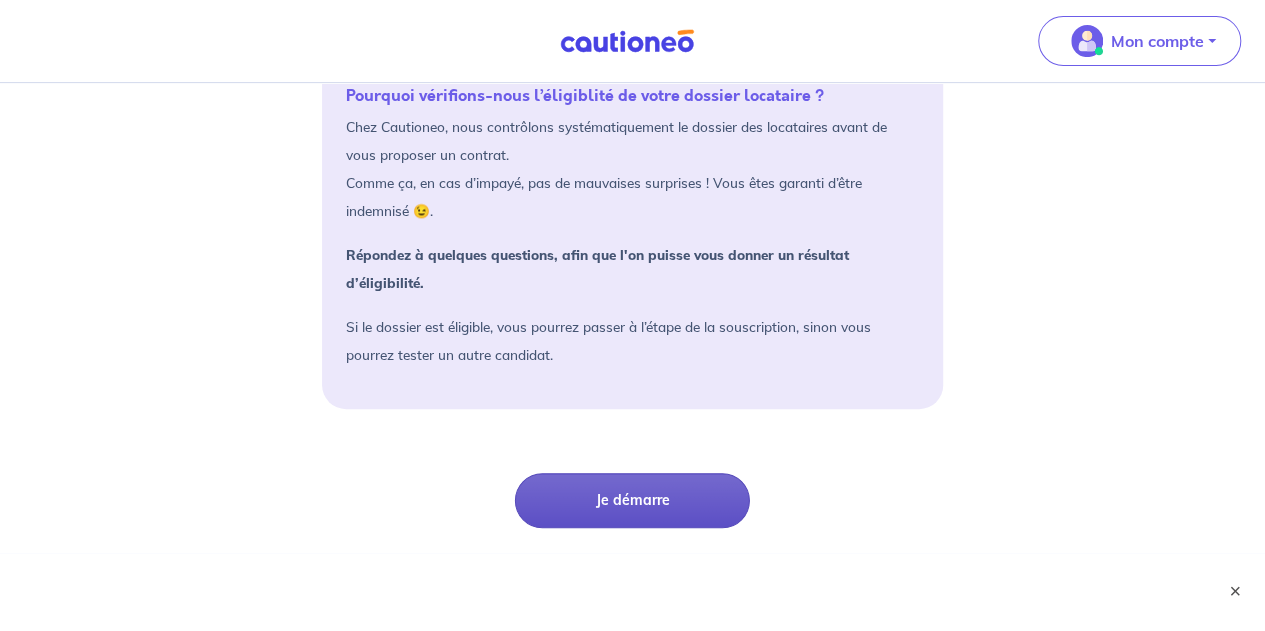 click on "Je démarre" at bounding box center [632, 500] 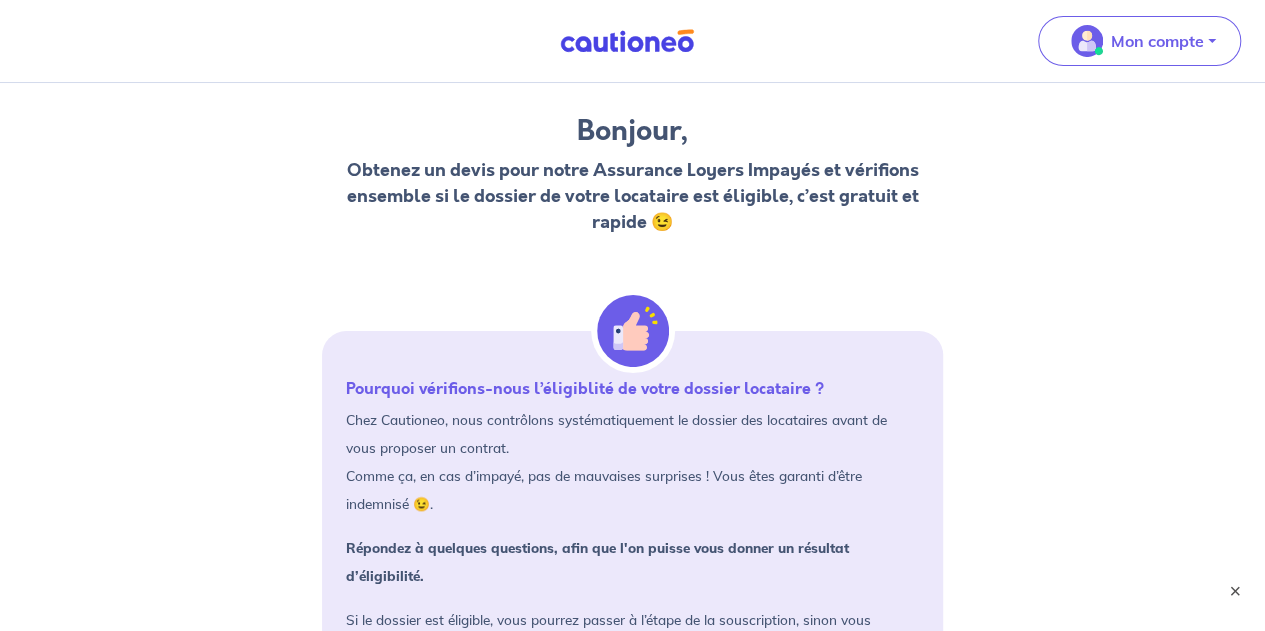 scroll, scrollTop: 0, scrollLeft: 0, axis: both 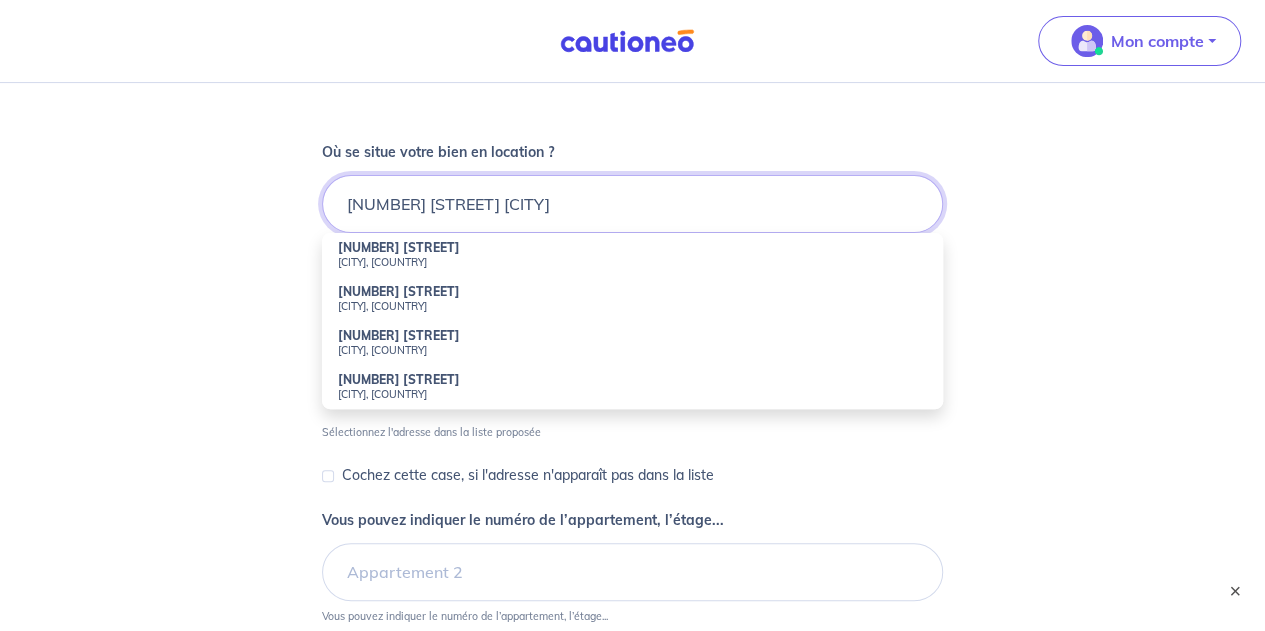 type on "[NUMBER] [STREET] [CITY]" 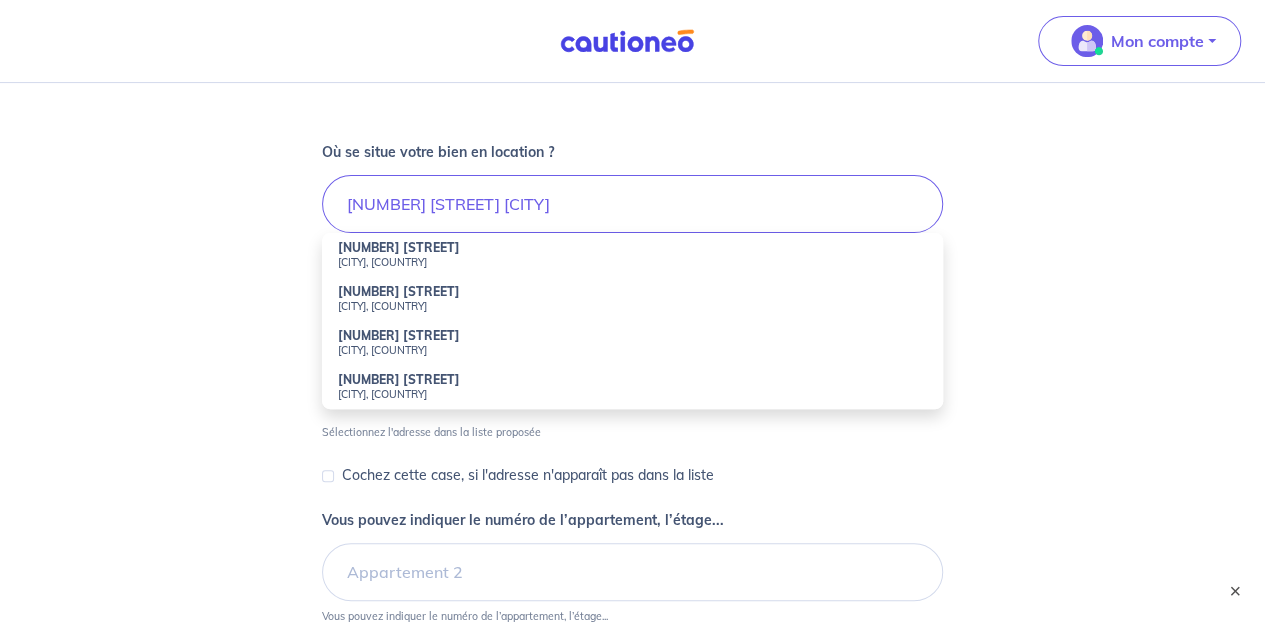 click on "[CITY], [COUNTRY]" at bounding box center [632, 262] 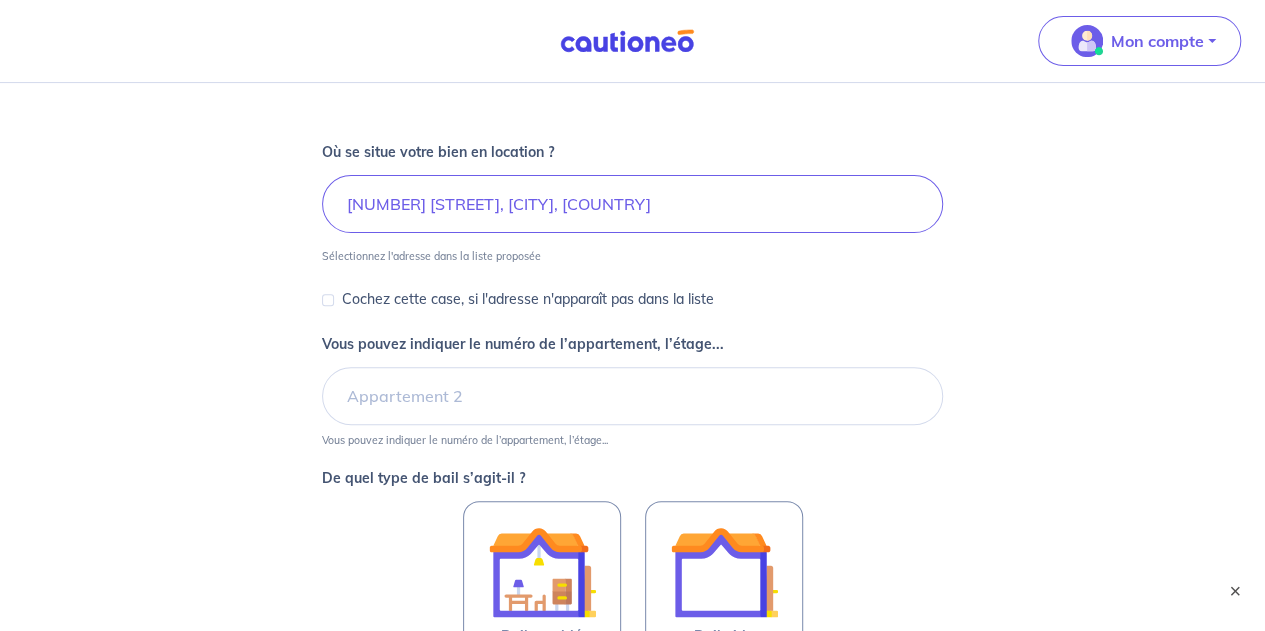 scroll, scrollTop: 279, scrollLeft: 0, axis: vertical 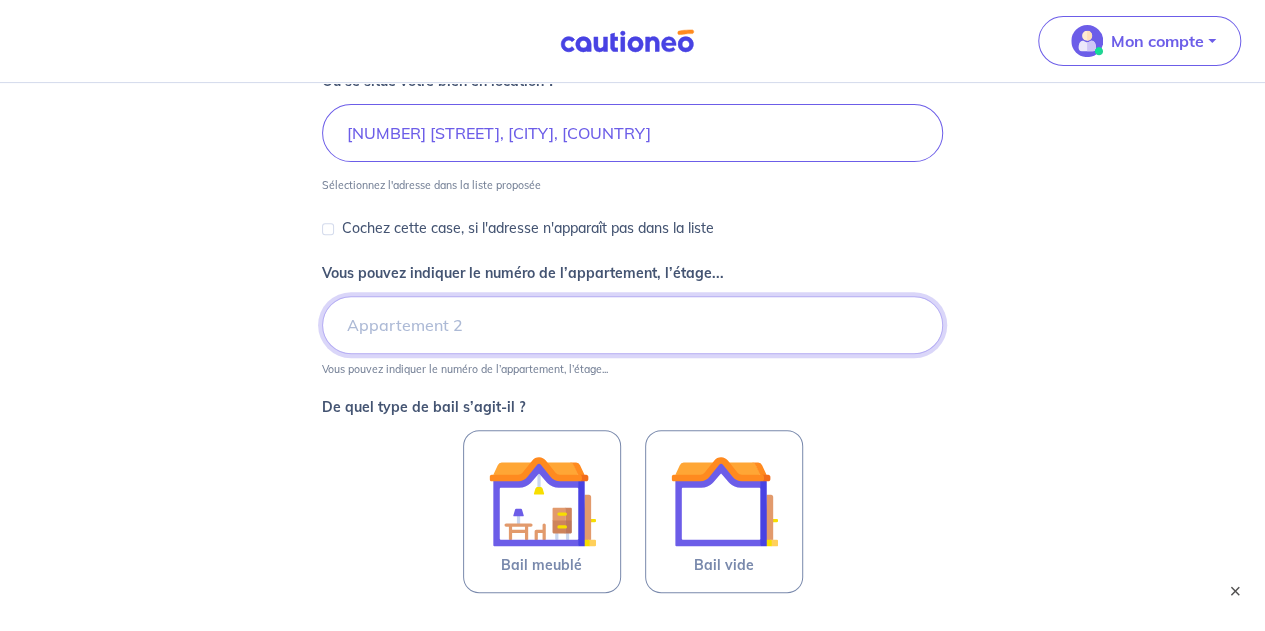 click on "Vous pouvez indiquer le numéro de l’appartement, l’étage..." at bounding box center (632, 325) 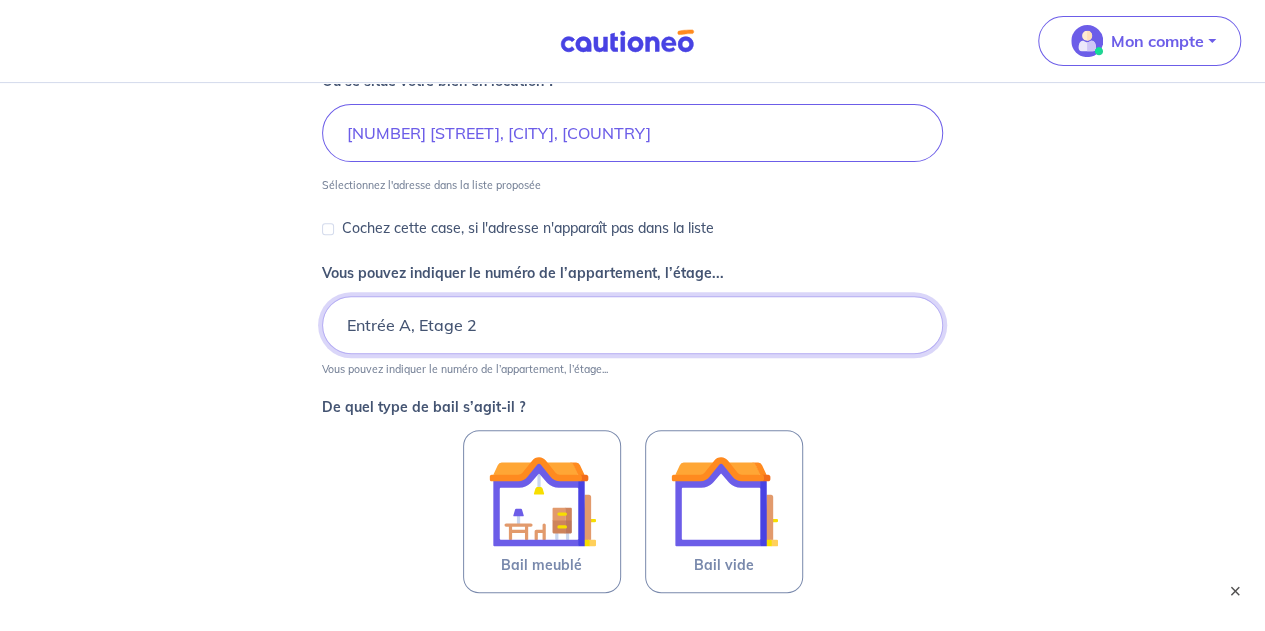 scroll, scrollTop: 447, scrollLeft: 0, axis: vertical 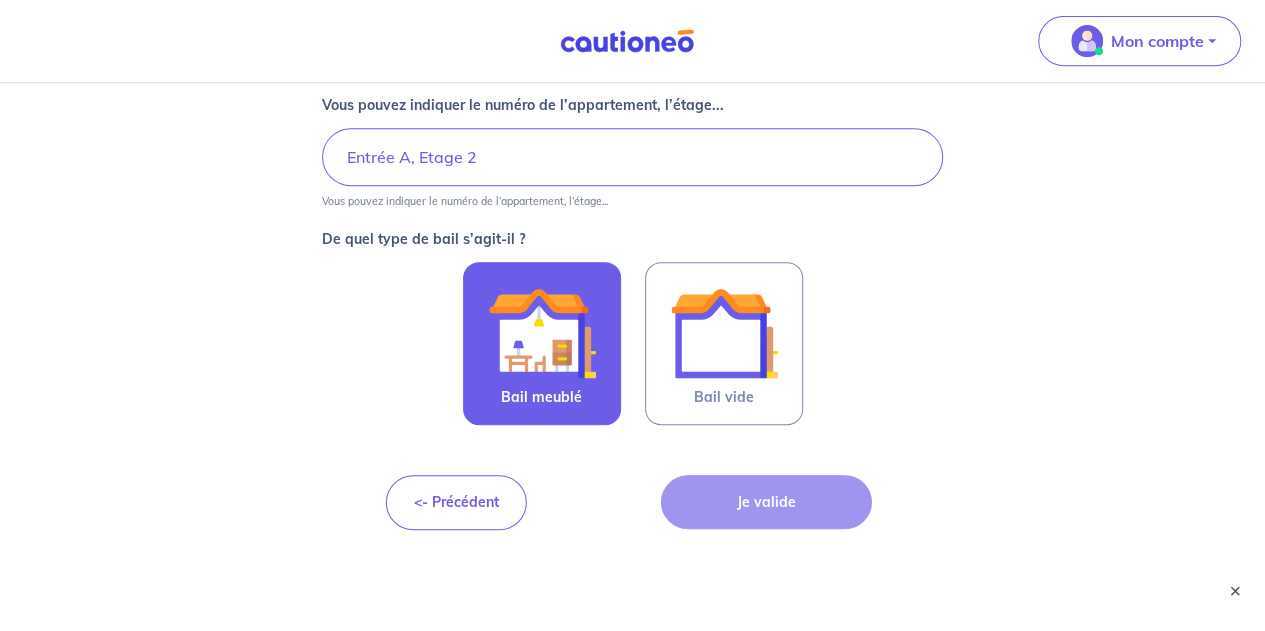 click at bounding box center [542, 333] 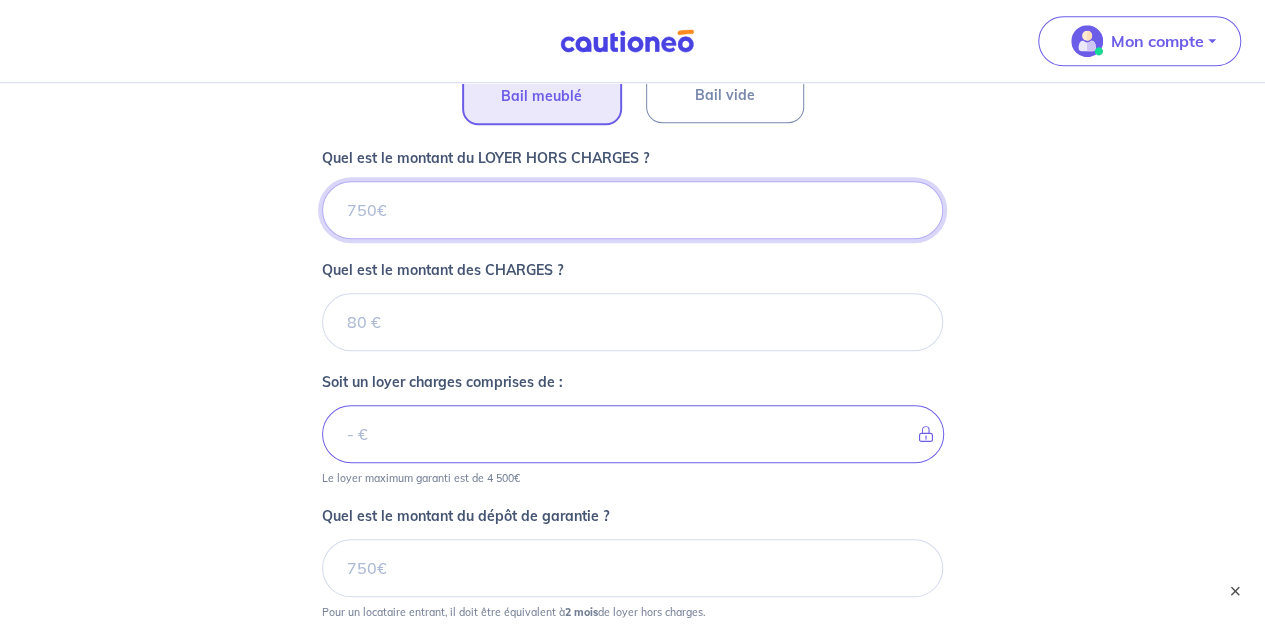 scroll, scrollTop: 748, scrollLeft: 0, axis: vertical 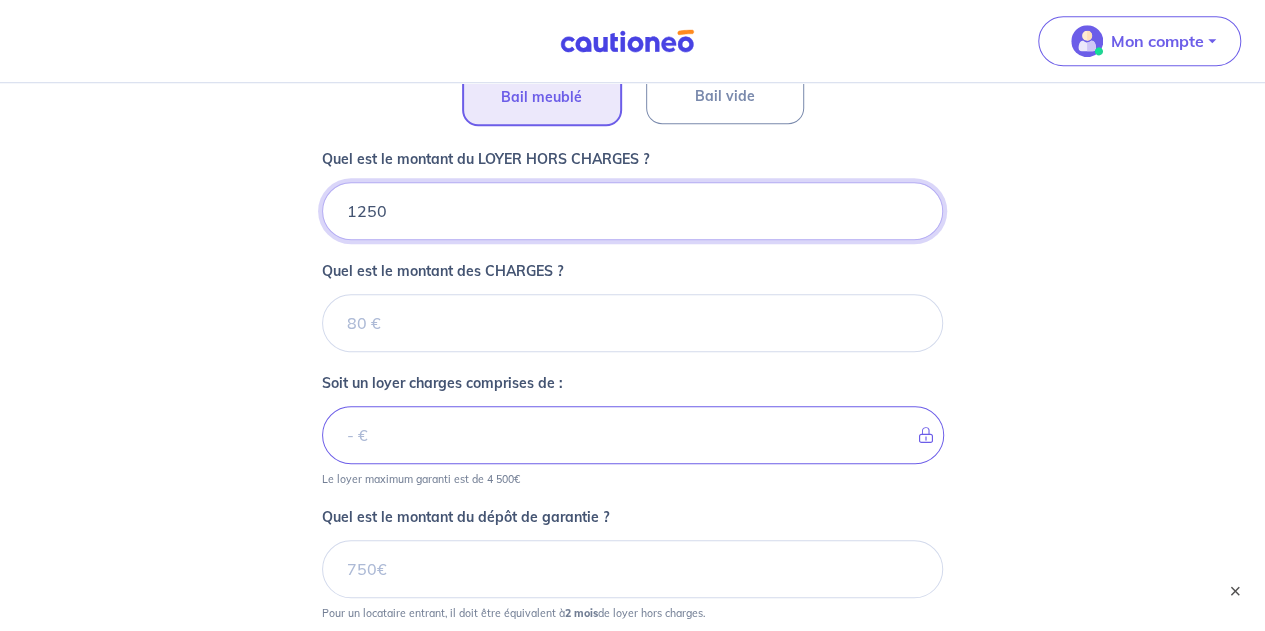 type on "1250" 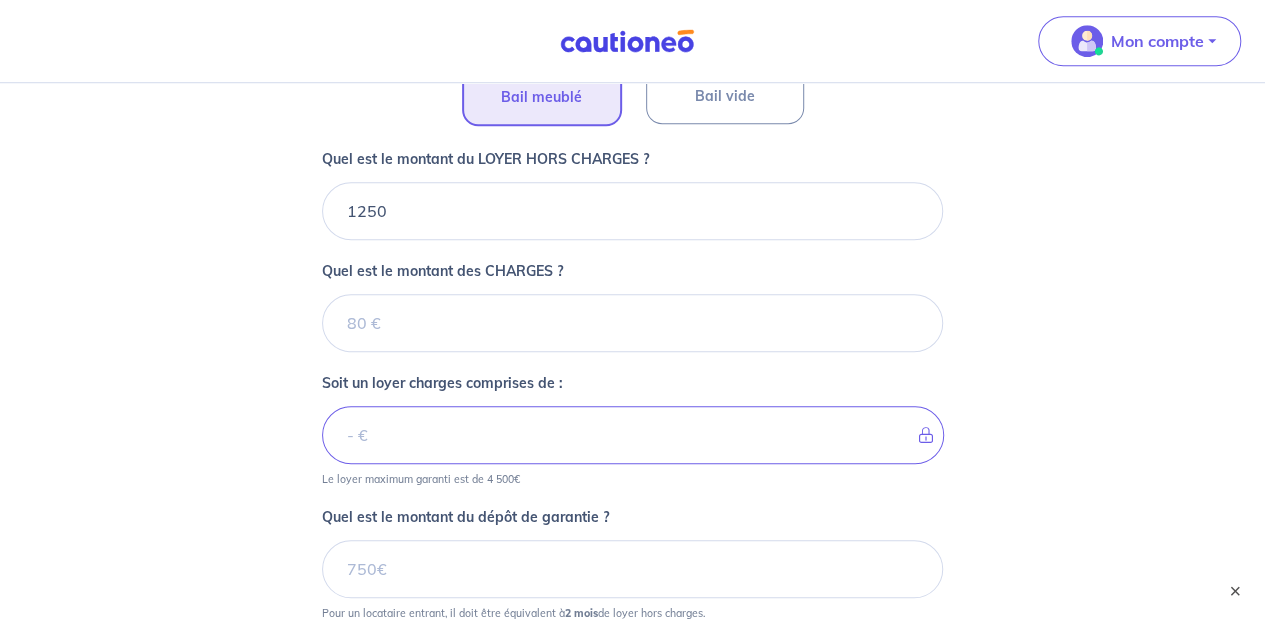click on "Où se situe votre bien en location ? [NUMBER] [STREET], [CITY], [COUNTRY] Sélectionnez l'adresse dans la liste proposée Cochez cette case, si l'adresse n'apparaît pas dans la liste Vous pouvez indiquer le numéro de l’appartement, l’étage... Entrée A, Etage 2 Vous pouvez indiquer le numéro de l’appartement, l’étage... De quel type de bail s’agit-il ? Bail meublé Bail vide Quel est le montant du LOYER HORS CHARGES ? 1250 Quel est le montant des CHARGES ? Soit un loyer charges comprises de : Le loyer maximum garanti est de 4 500€ Quel est le montant du dépôt de garantie ? Pour un locataire entrant, il doit être équivalent à  2 mois  de loyer hors charges. <- Précédent Je valide" at bounding box center [632, 116] 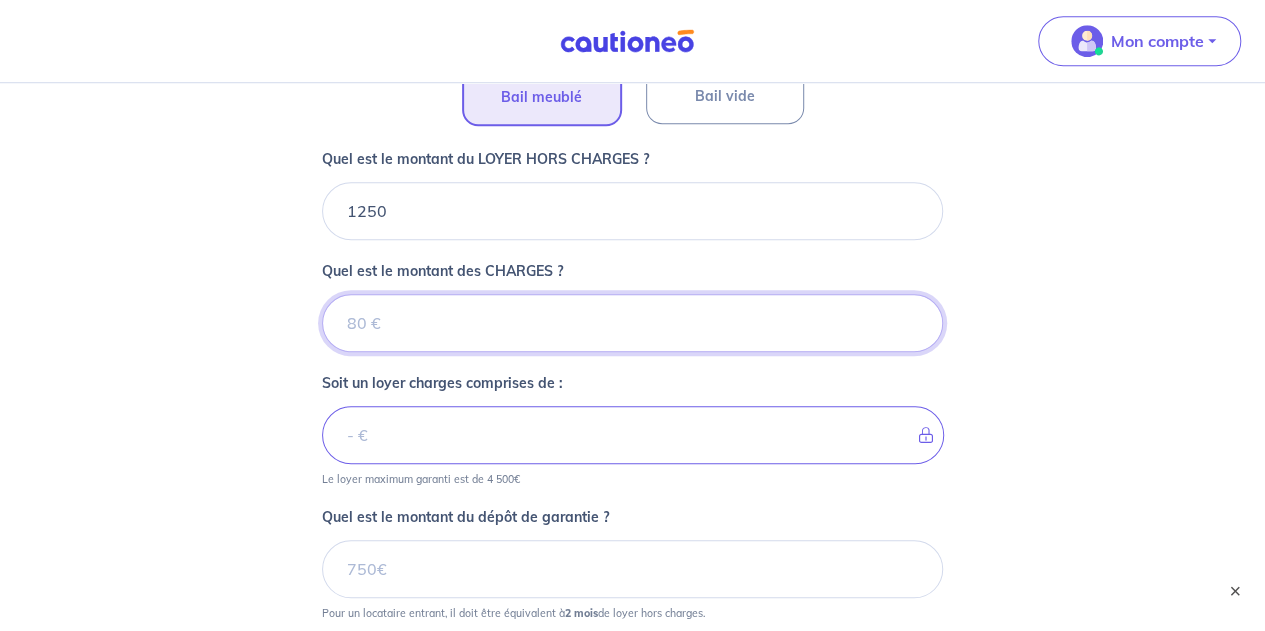click on "Quel est le montant des CHARGES ?" at bounding box center [632, 323] 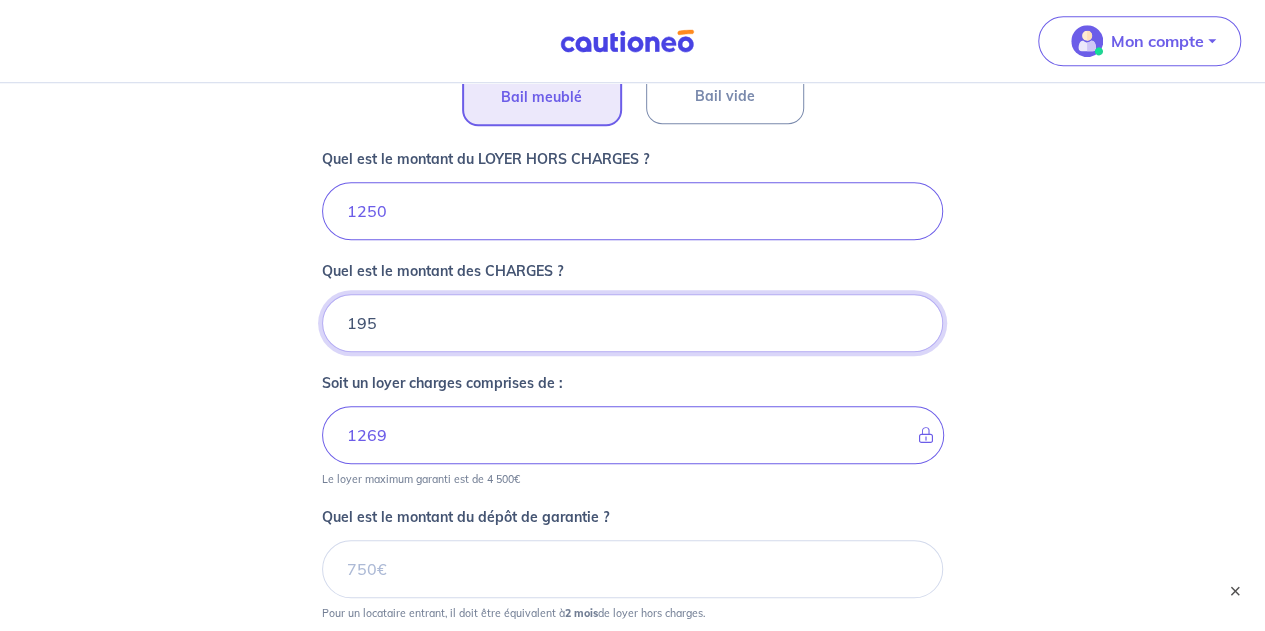 type on "195" 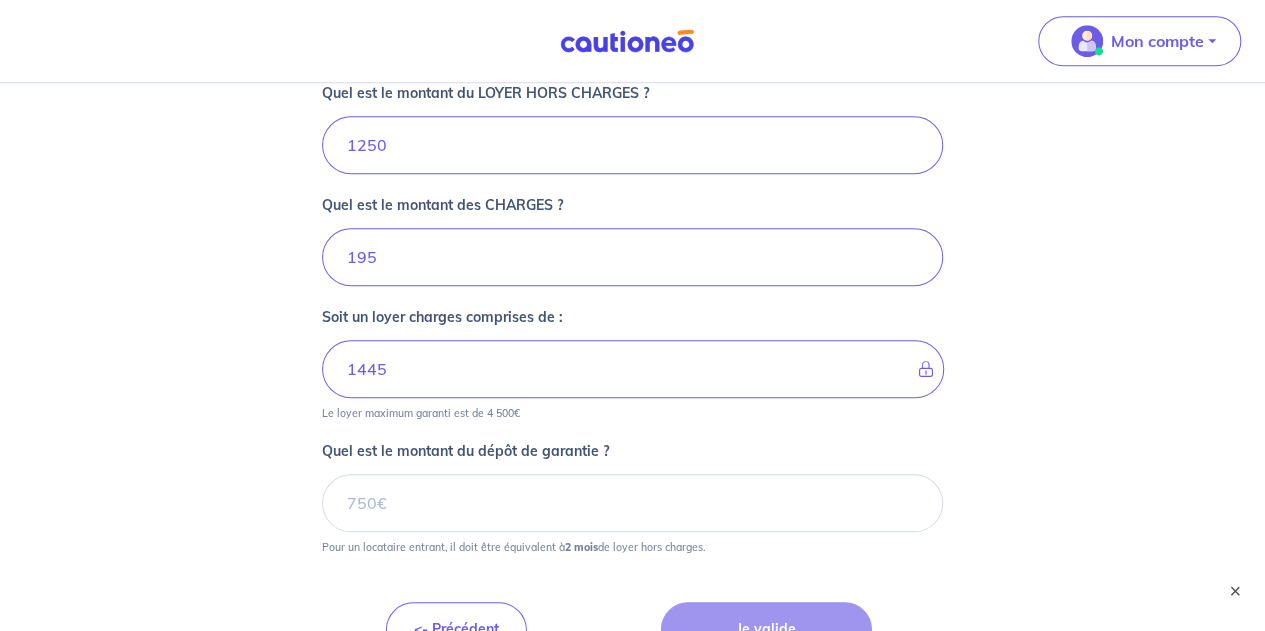scroll, scrollTop: 939, scrollLeft: 0, axis: vertical 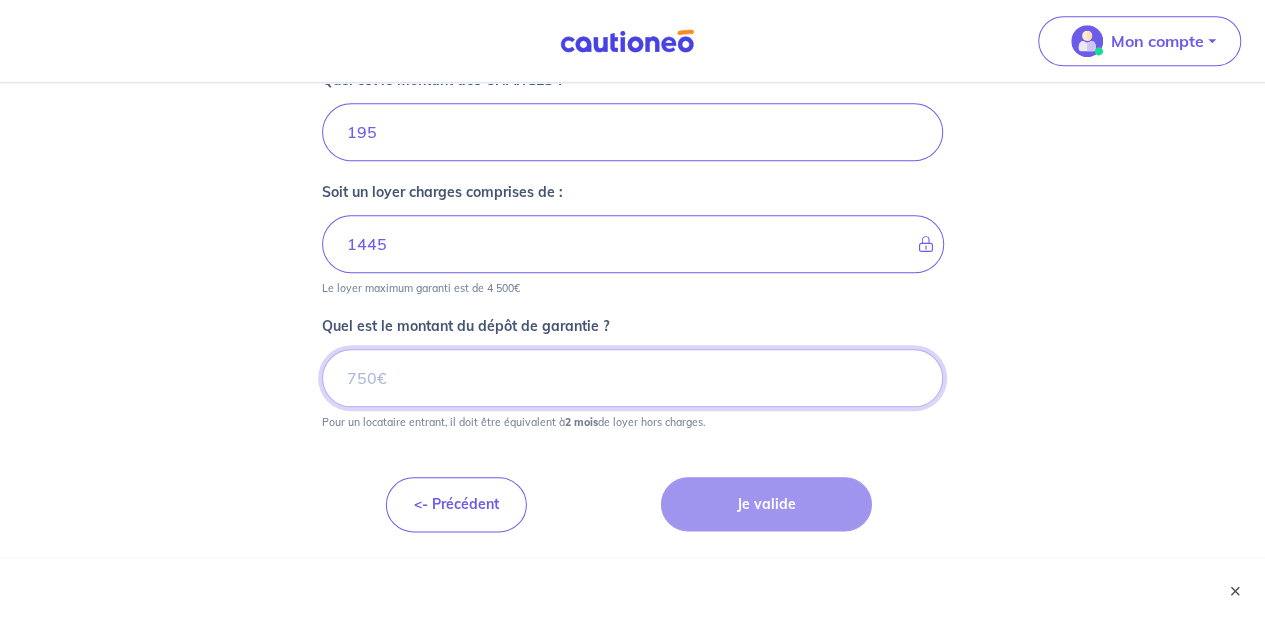 click on "Quel est le montant du dépôt de garantie ?" at bounding box center (632, 378) 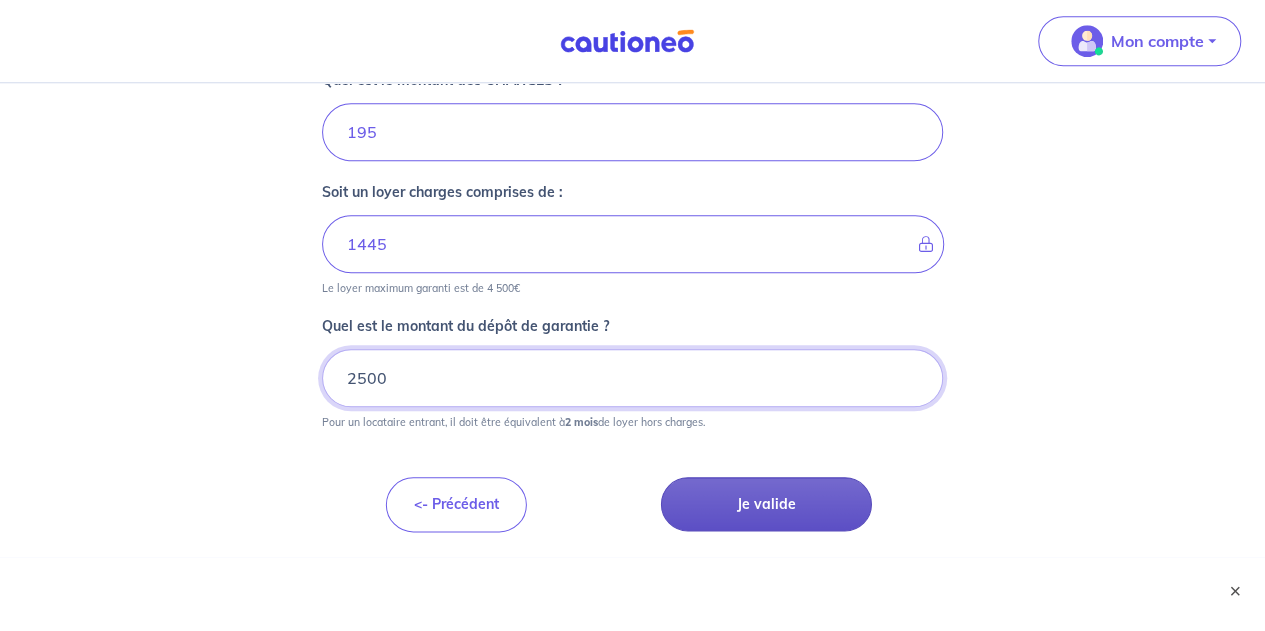 type on "2500" 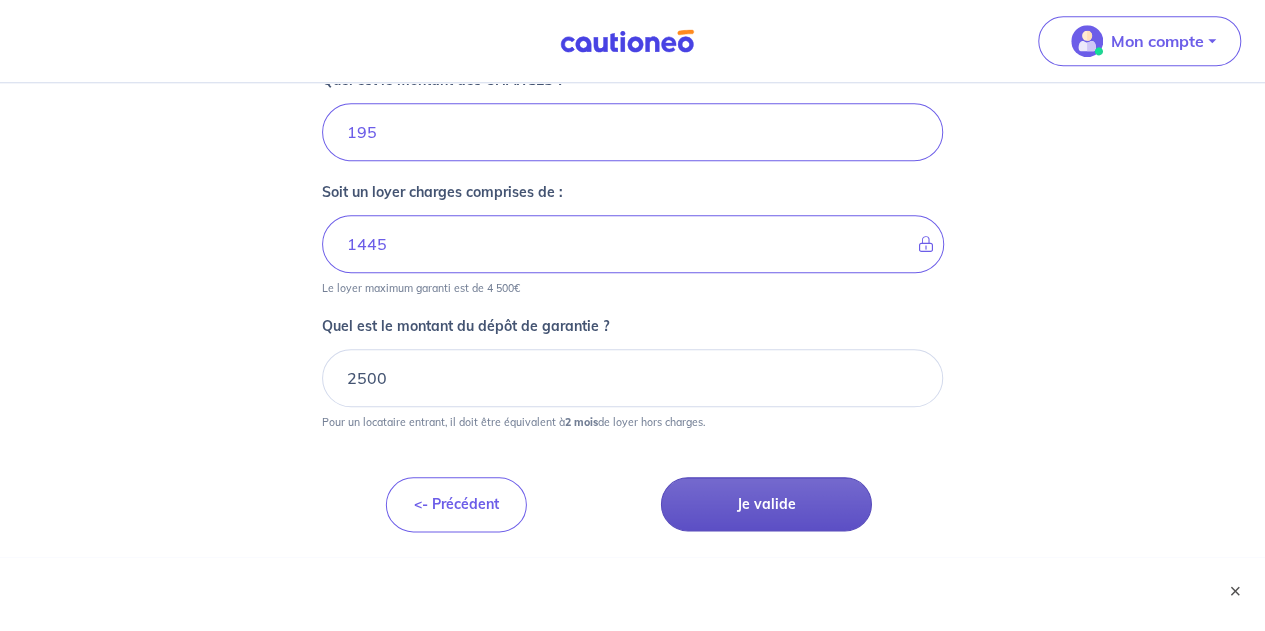 click on "Je valide" at bounding box center [766, 504] 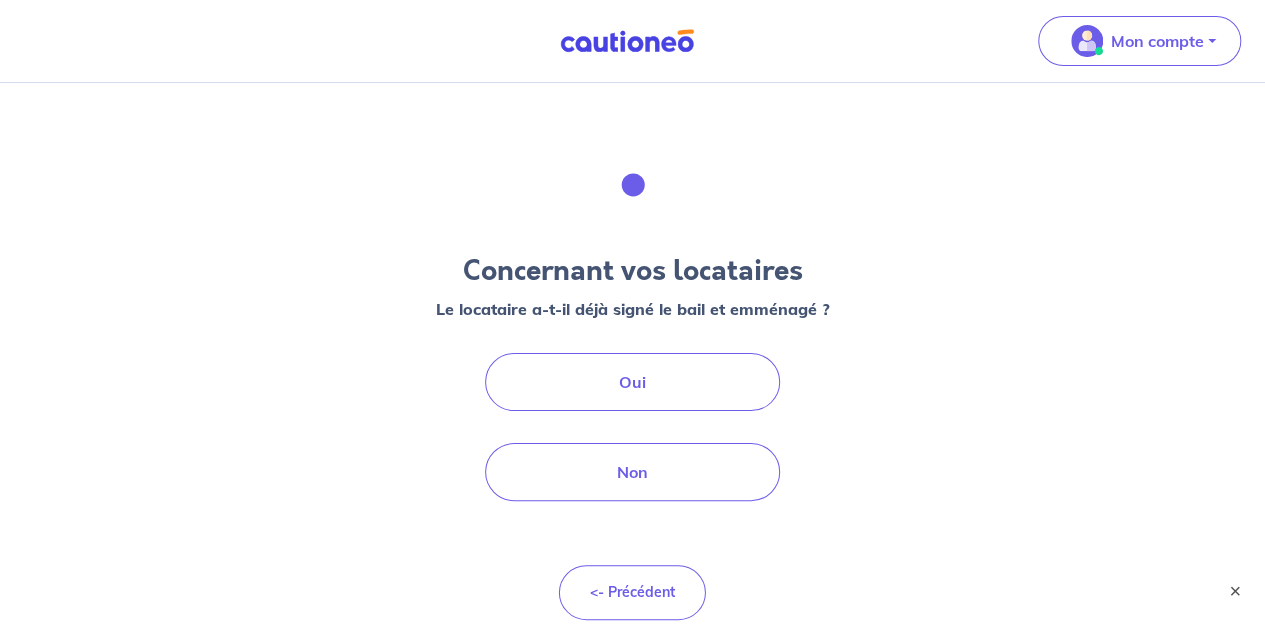 scroll, scrollTop: 0, scrollLeft: 0, axis: both 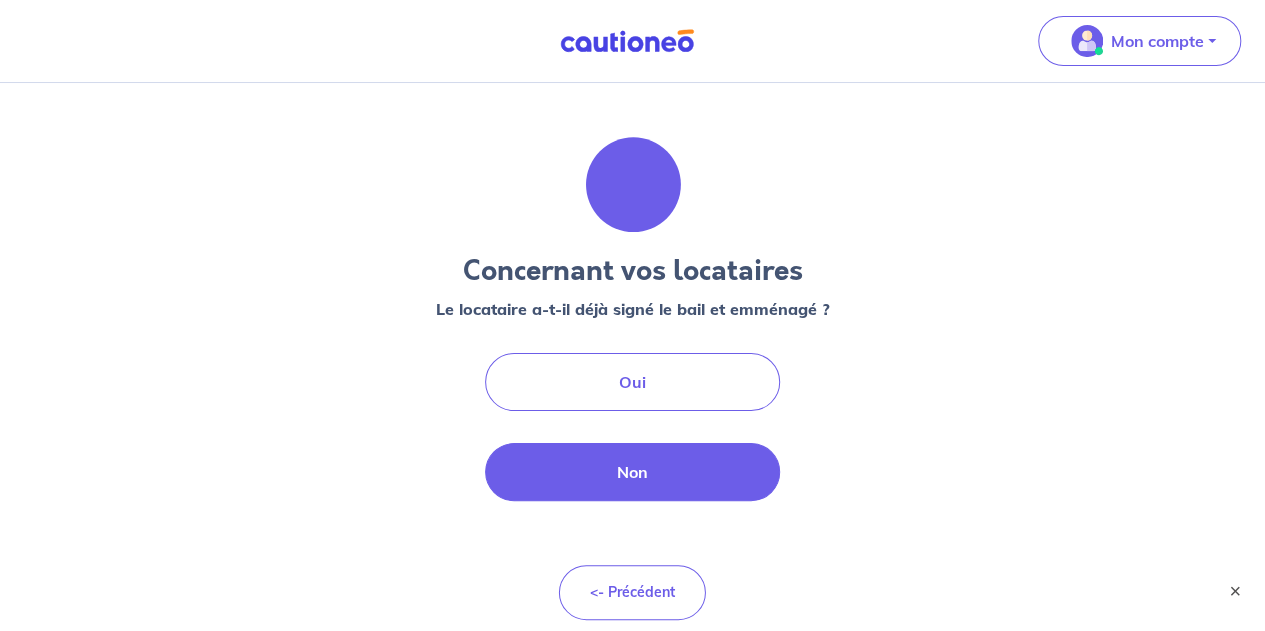 click on "Non" at bounding box center [633, 472] 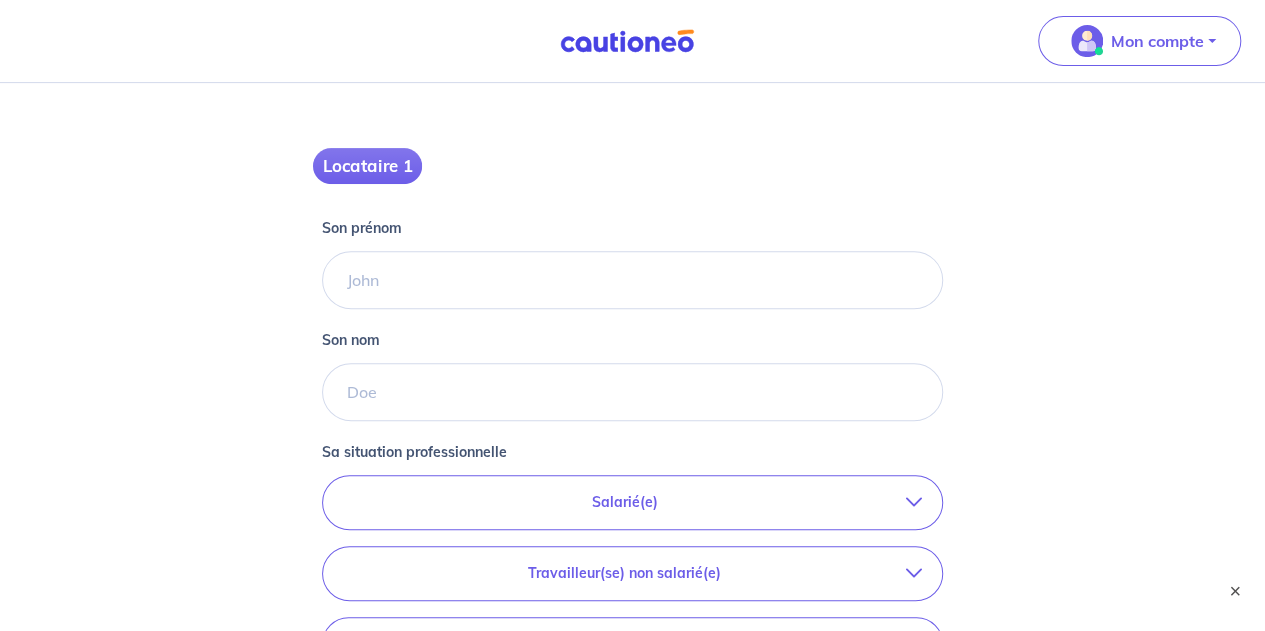 scroll, scrollTop: 234, scrollLeft: 0, axis: vertical 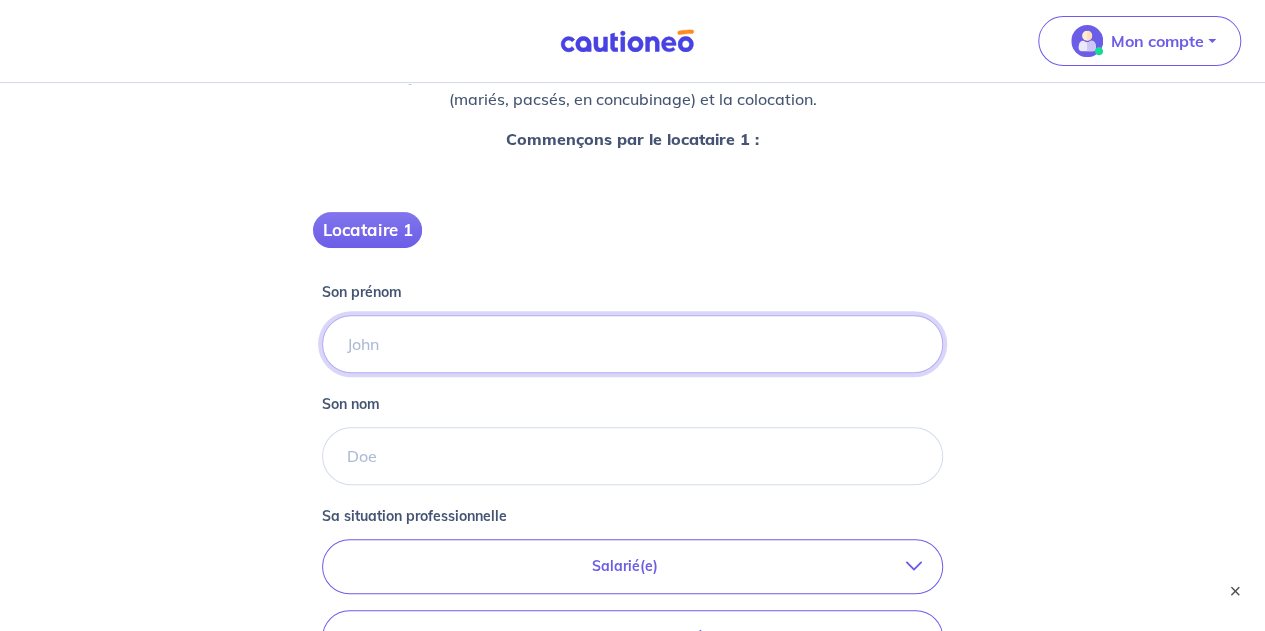 click on "Son prénom" at bounding box center (632, 344) 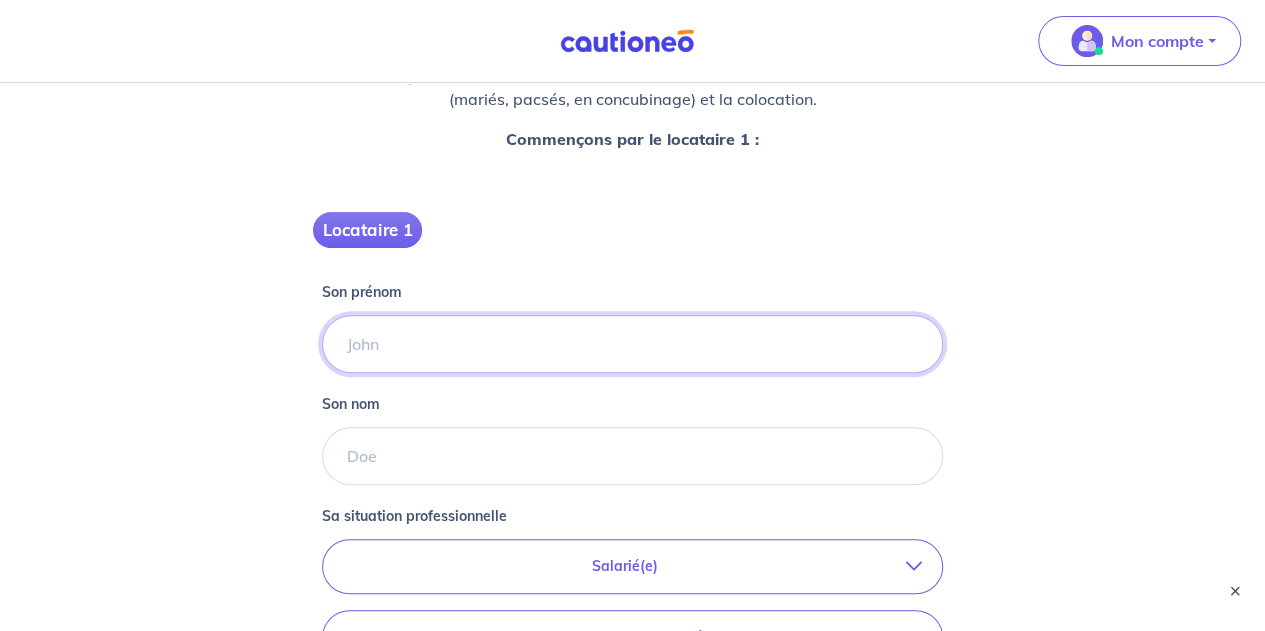 type on "[FIRST]" 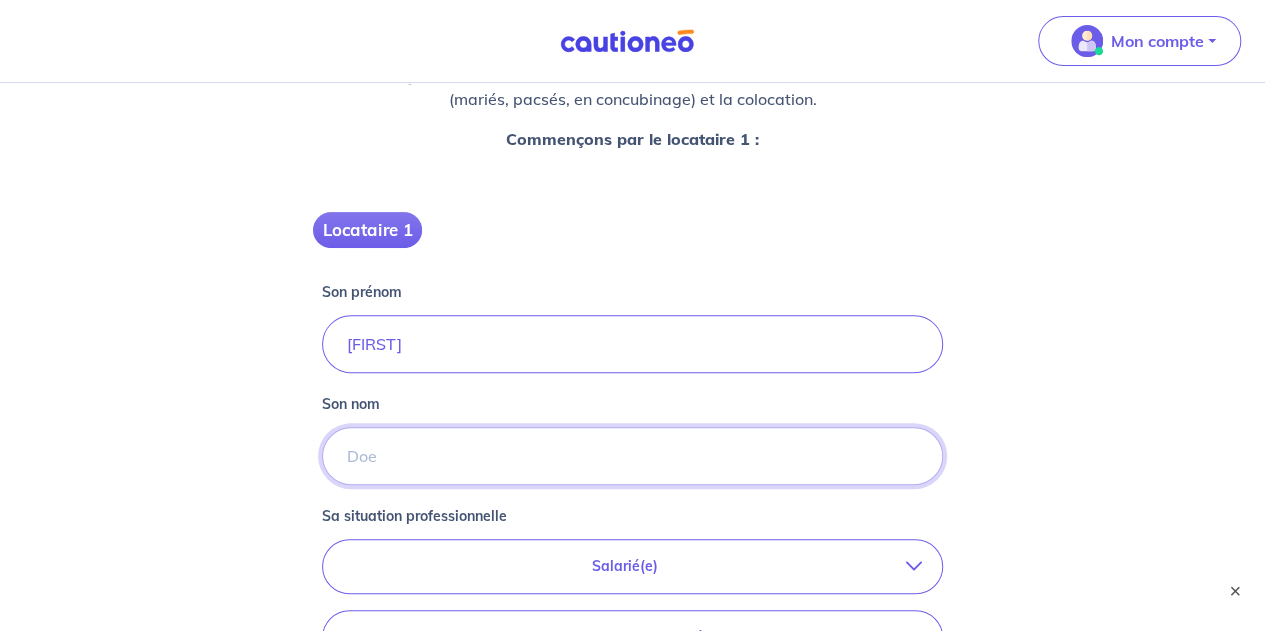 click on "Son nom" at bounding box center [632, 456] 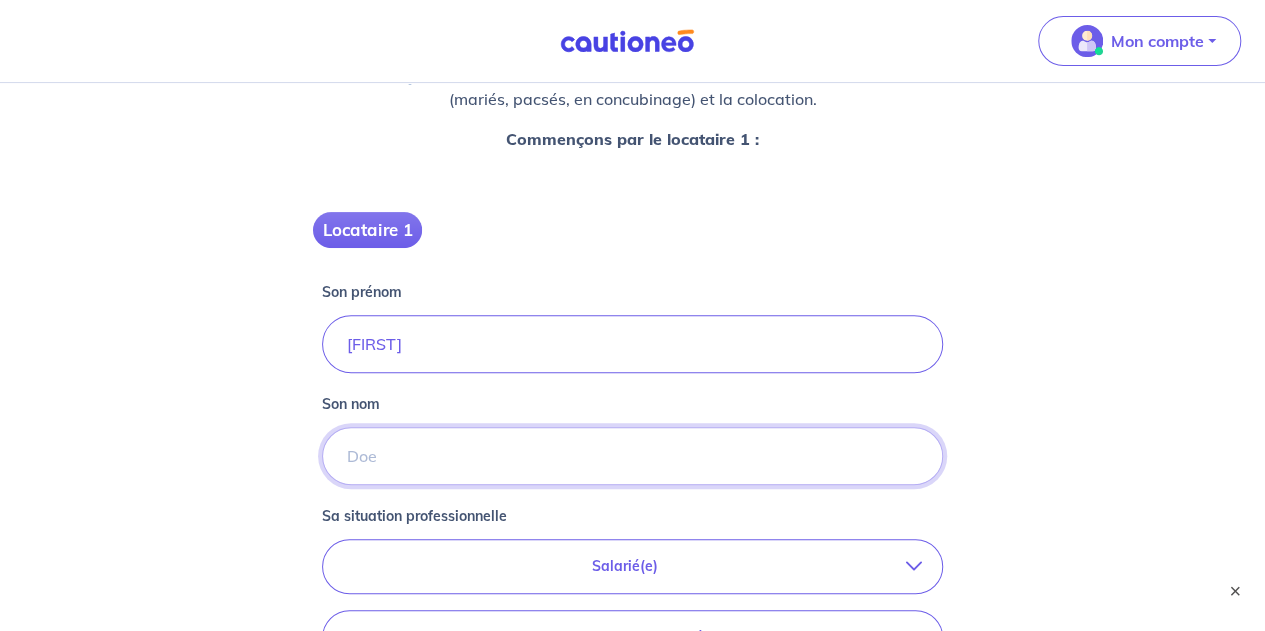 type on "[LAST]" 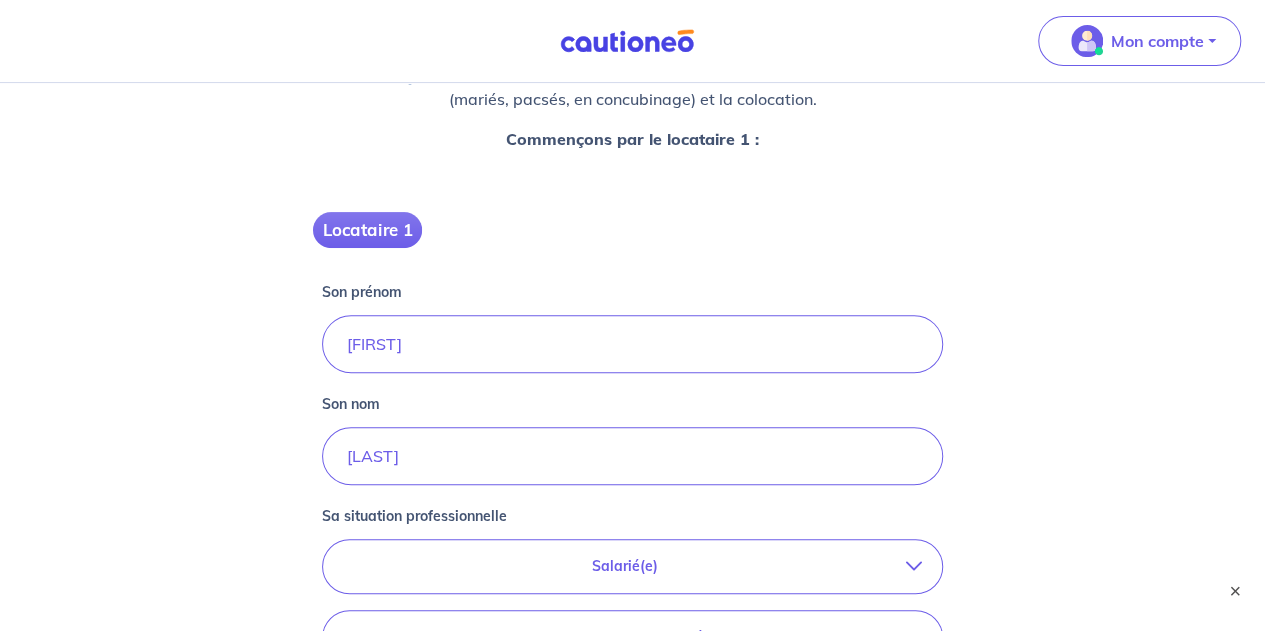 scroll, scrollTop: 492, scrollLeft: 0, axis: vertical 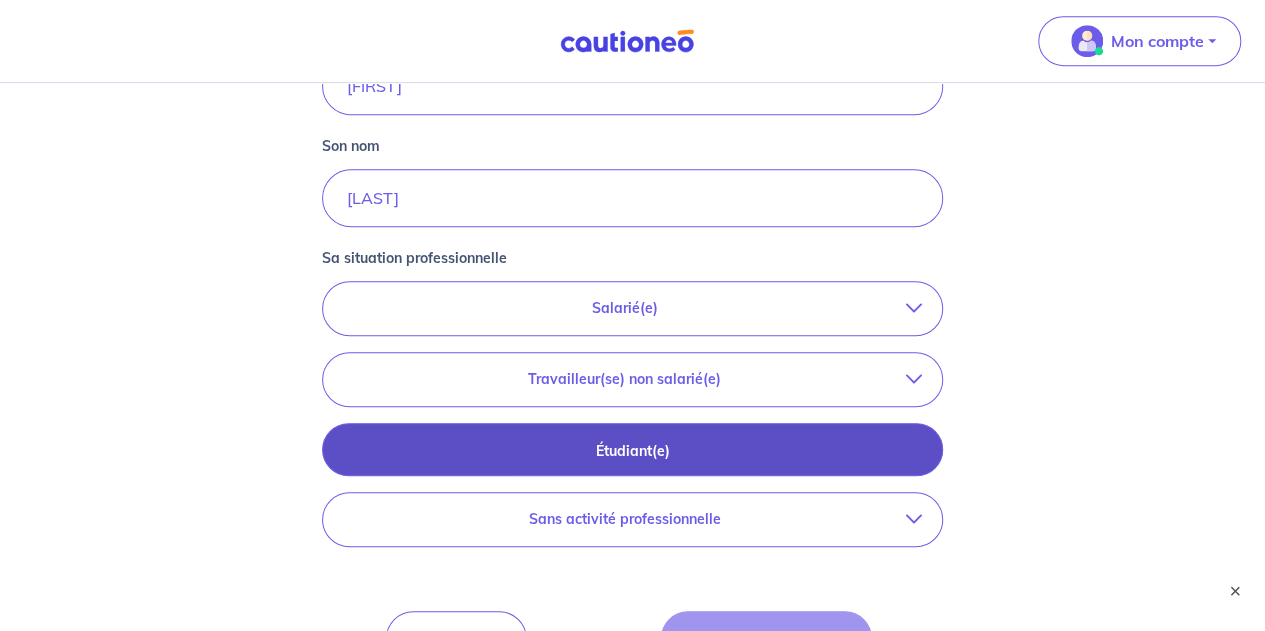 click on "Étudiant(e)" at bounding box center [632, 451] 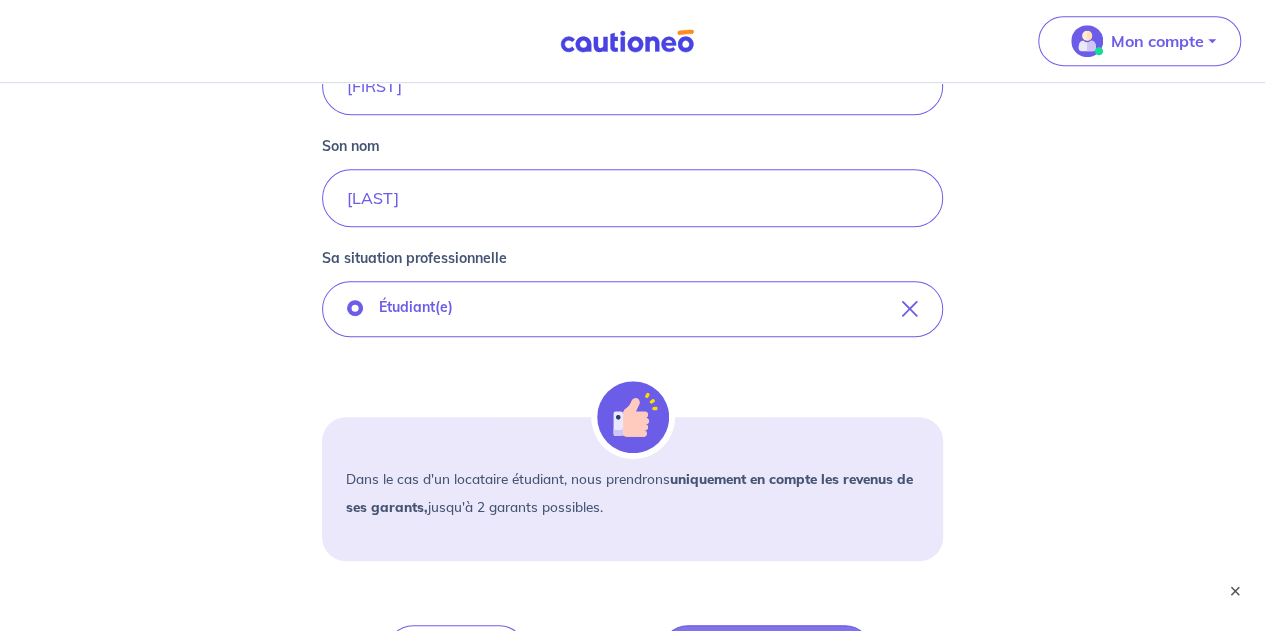 scroll, scrollTop: 642, scrollLeft: 0, axis: vertical 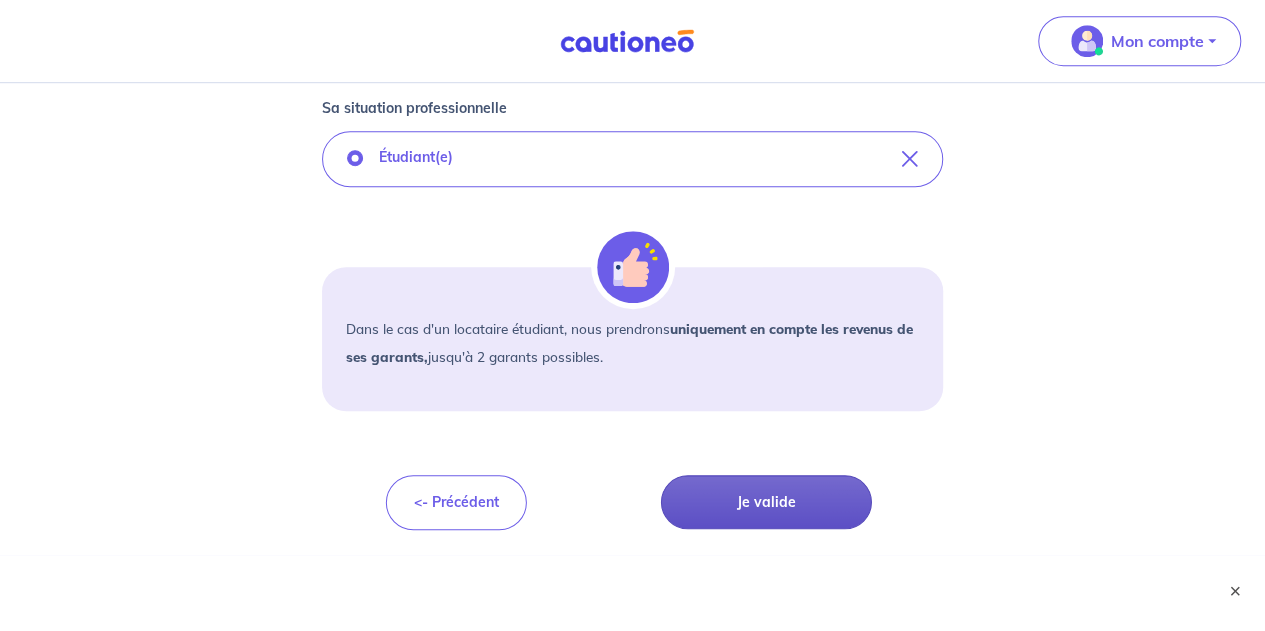click on "Je valide" at bounding box center [766, 502] 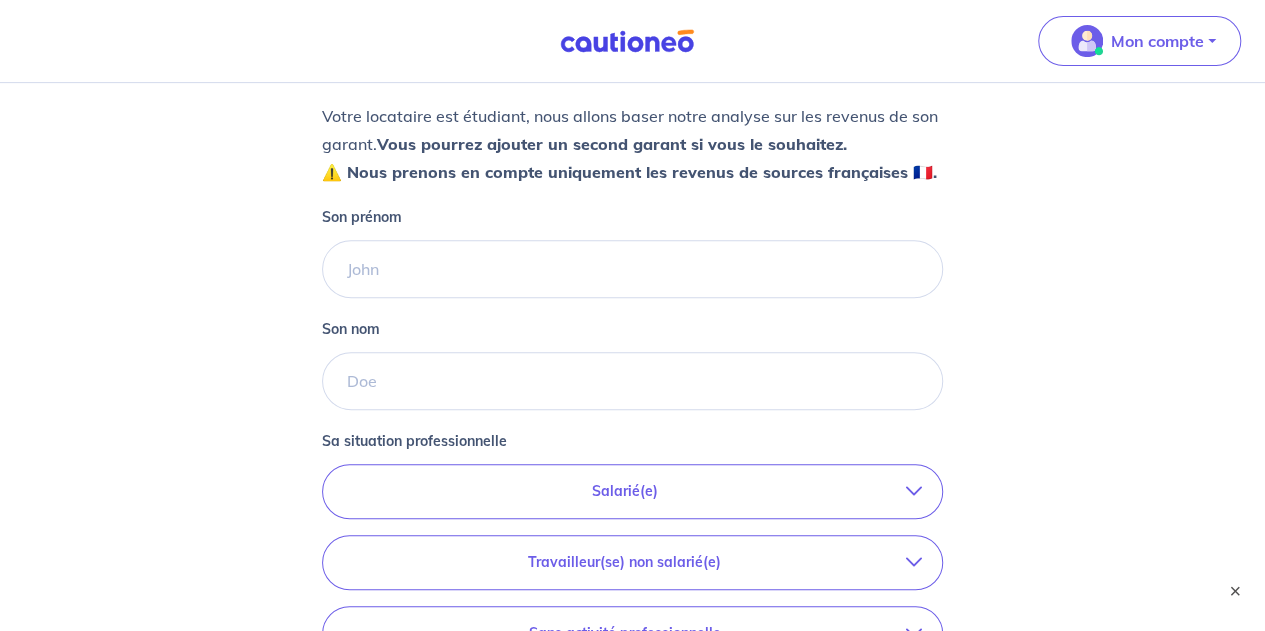 scroll, scrollTop: 356, scrollLeft: 0, axis: vertical 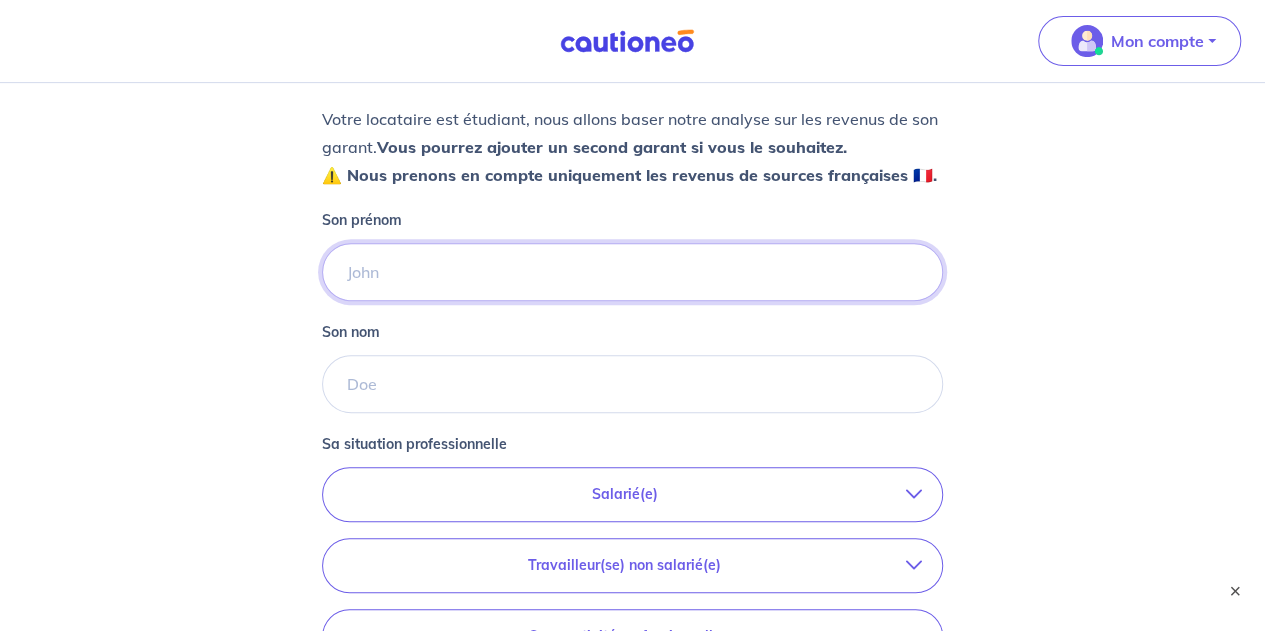 click on "Son prénom" at bounding box center [632, 272] 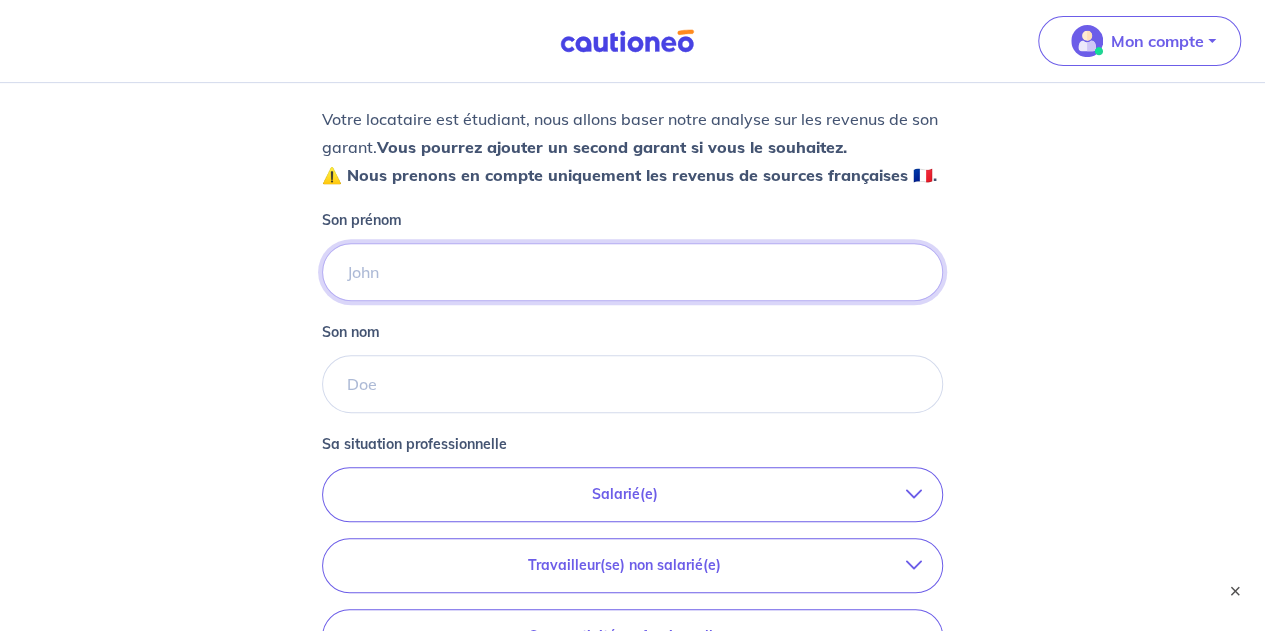 type on "[FIRST]" 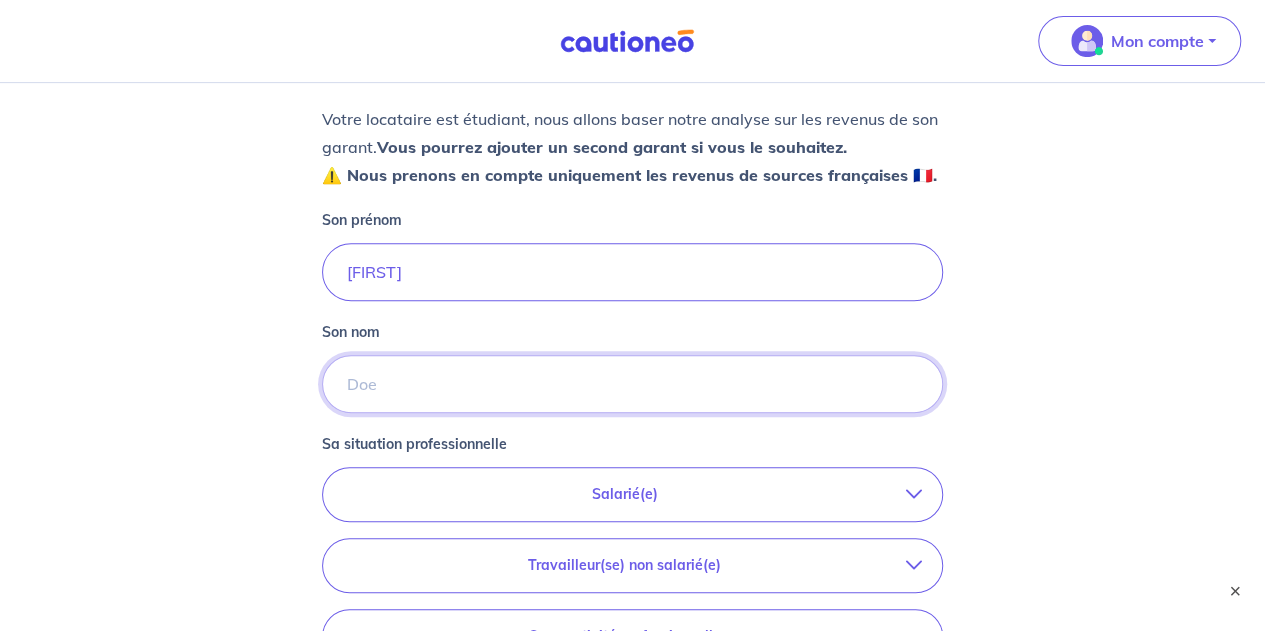click on "Son nom" at bounding box center (632, 384) 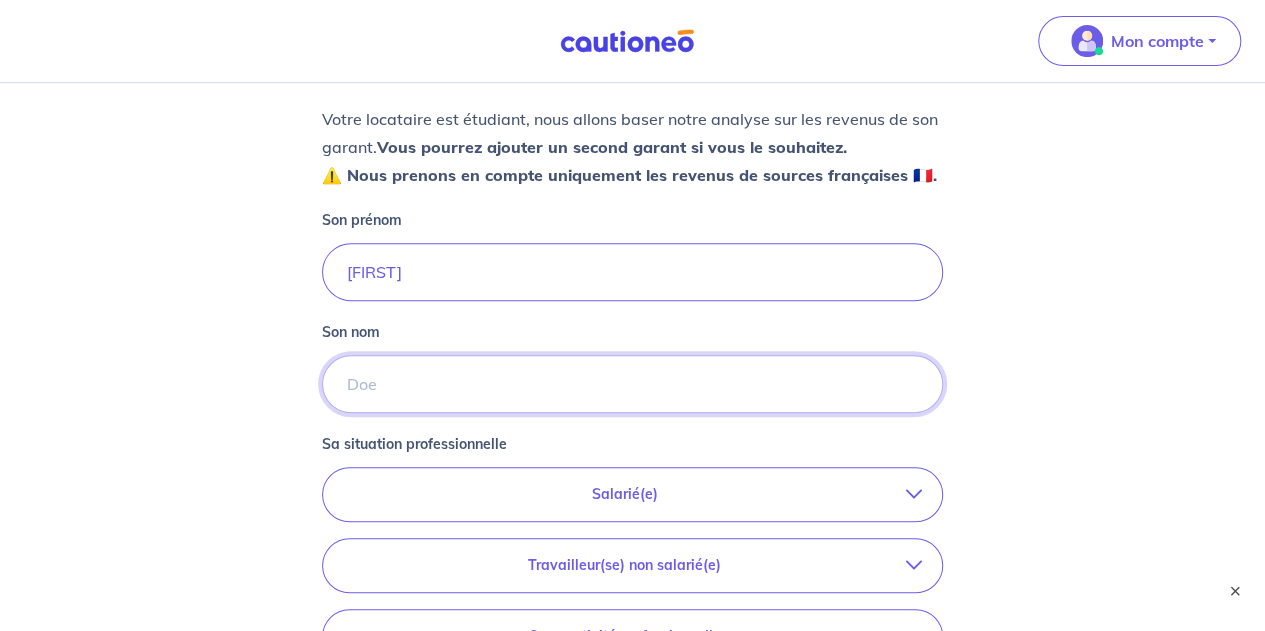type on "[LAST]" 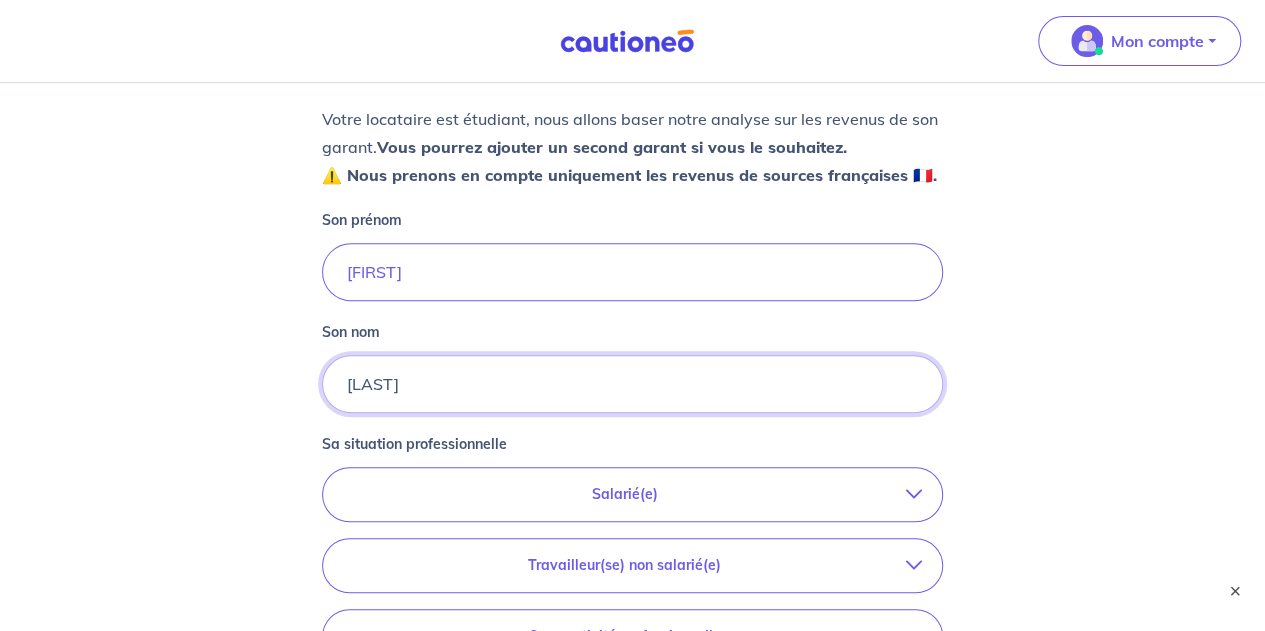 scroll, scrollTop: 559, scrollLeft: 0, axis: vertical 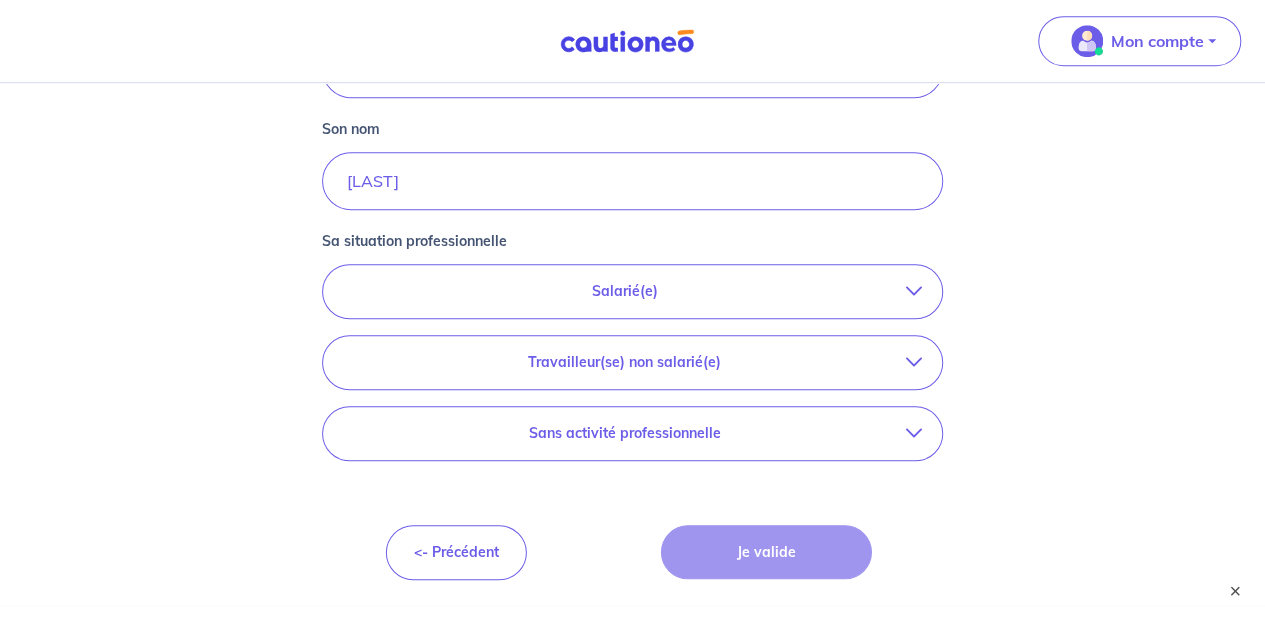click on "Salarié(e)" at bounding box center (624, 291) 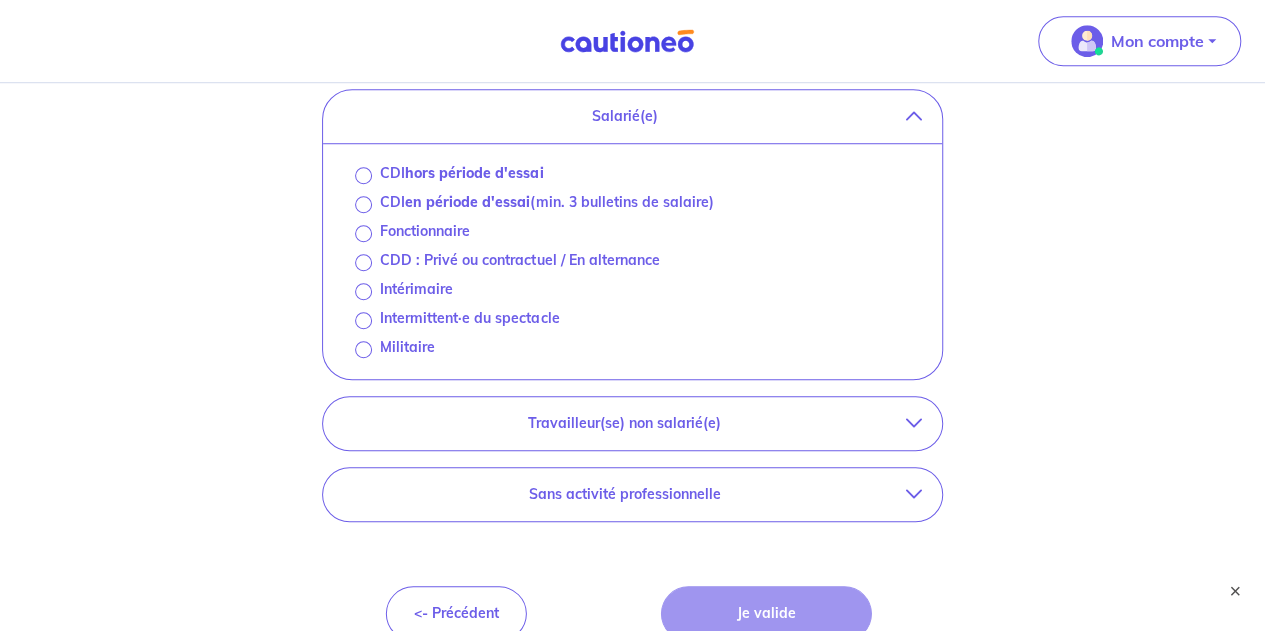 scroll, scrollTop: 735, scrollLeft: 0, axis: vertical 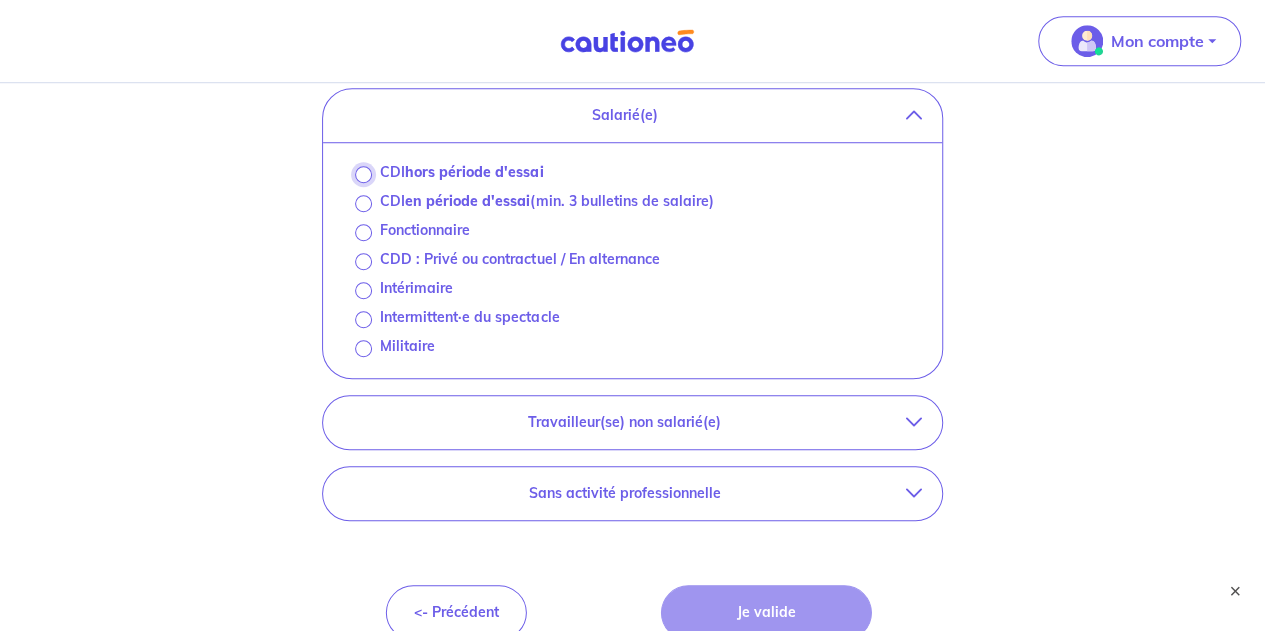 click on "CDI  hors période d'essai" at bounding box center (363, 174) 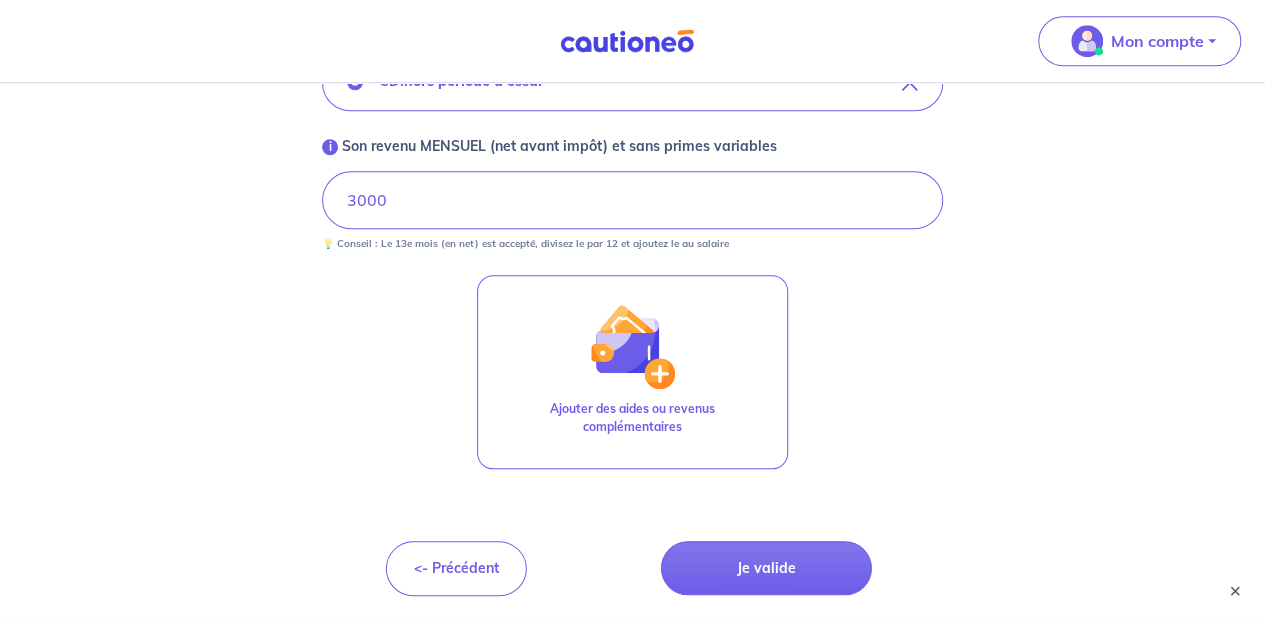 scroll, scrollTop: 833, scrollLeft: 0, axis: vertical 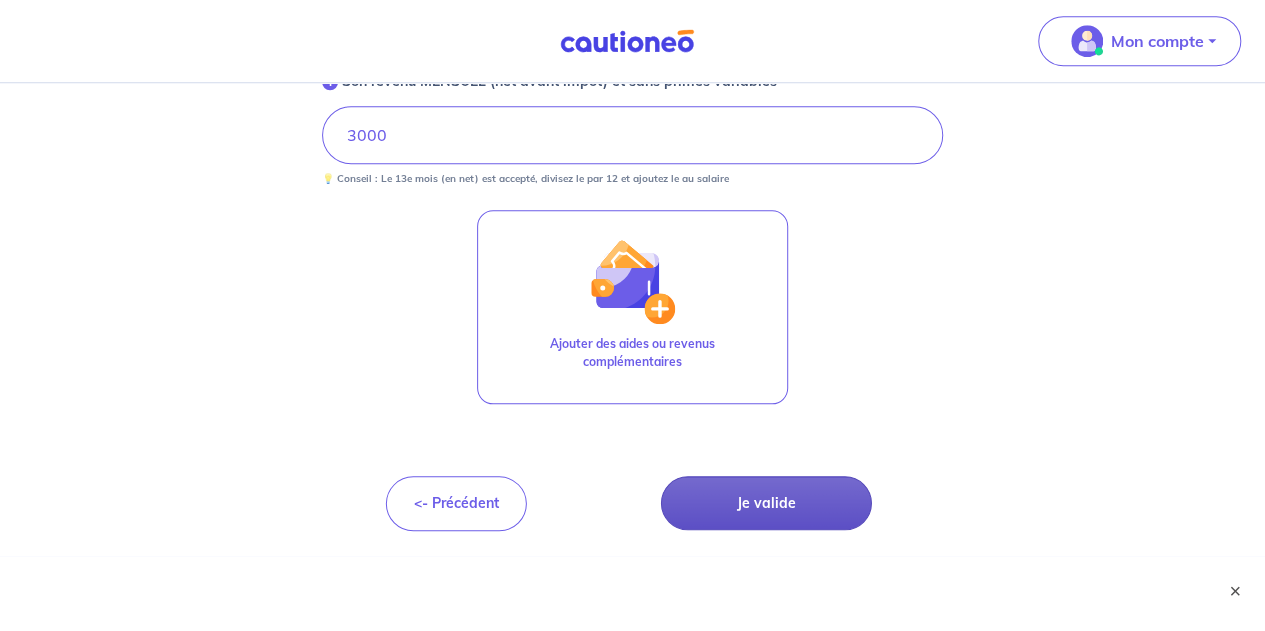 click on "Je valide" at bounding box center [766, 503] 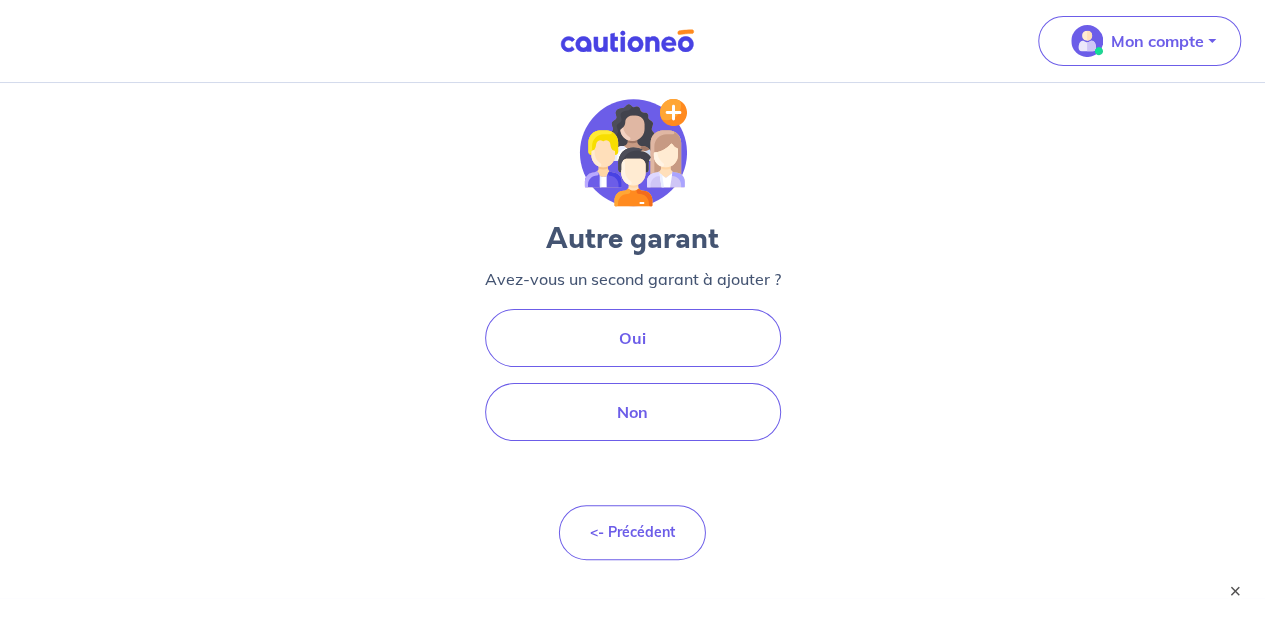 scroll, scrollTop: 0, scrollLeft: 0, axis: both 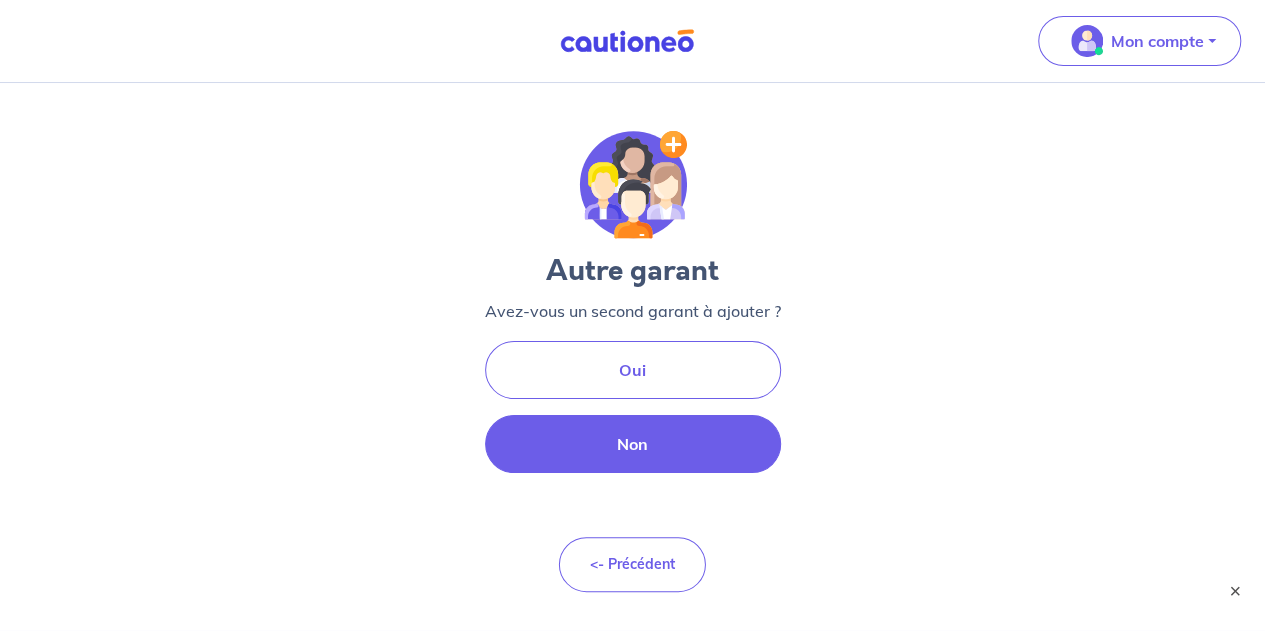 click on "Non" at bounding box center [633, 444] 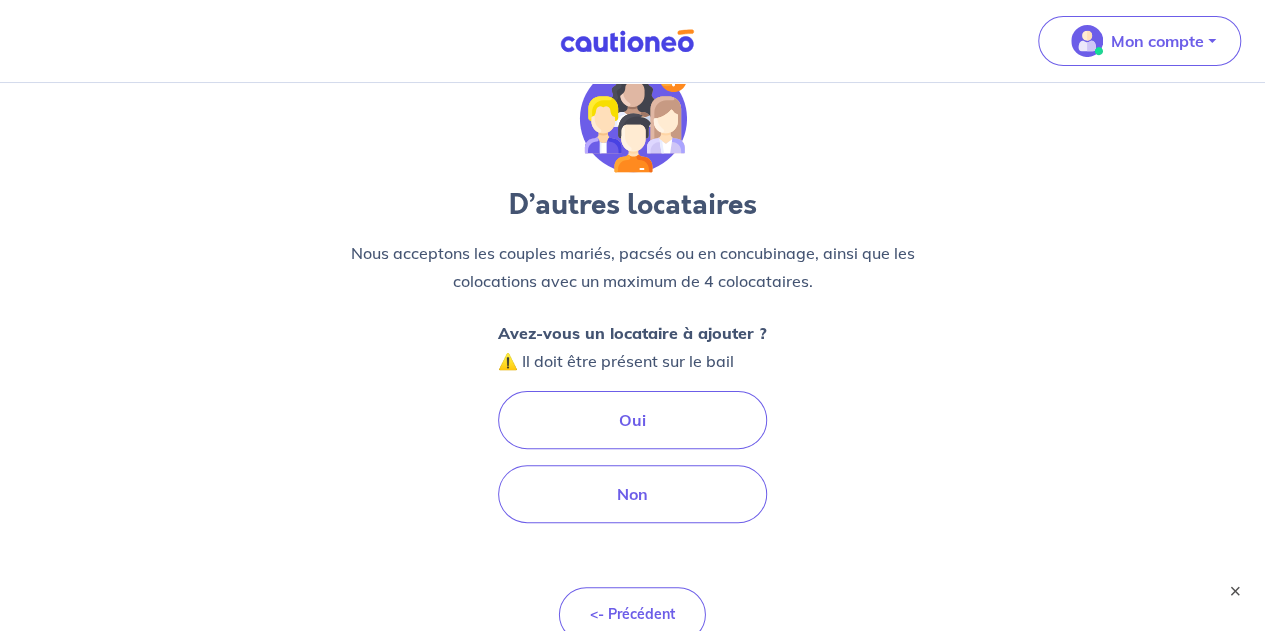 scroll, scrollTop: 70, scrollLeft: 0, axis: vertical 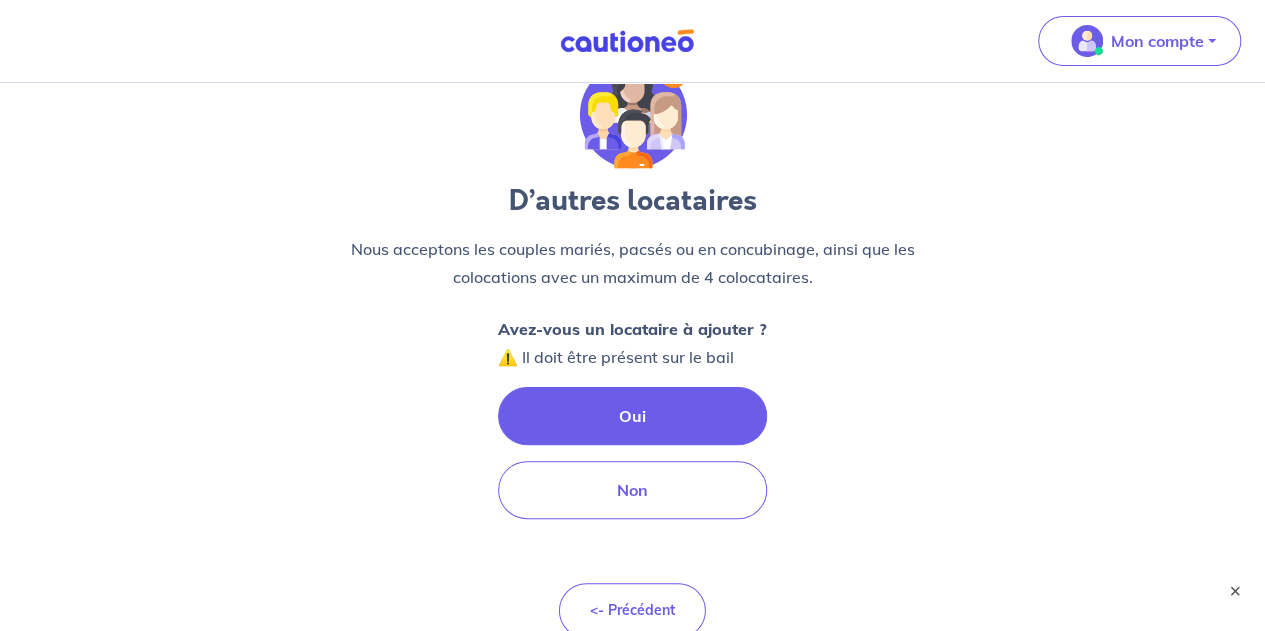 click on "Oui" at bounding box center (632, 416) 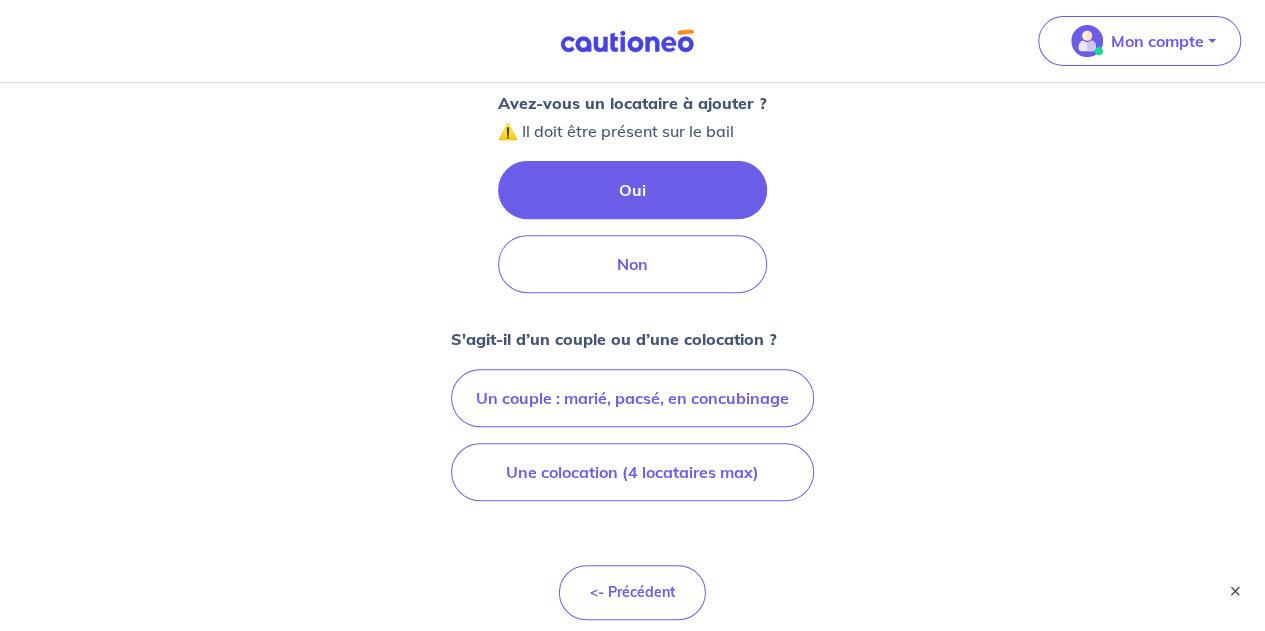 scroll, scrollTop: 385, scrollLeft: 0, axis: vertical 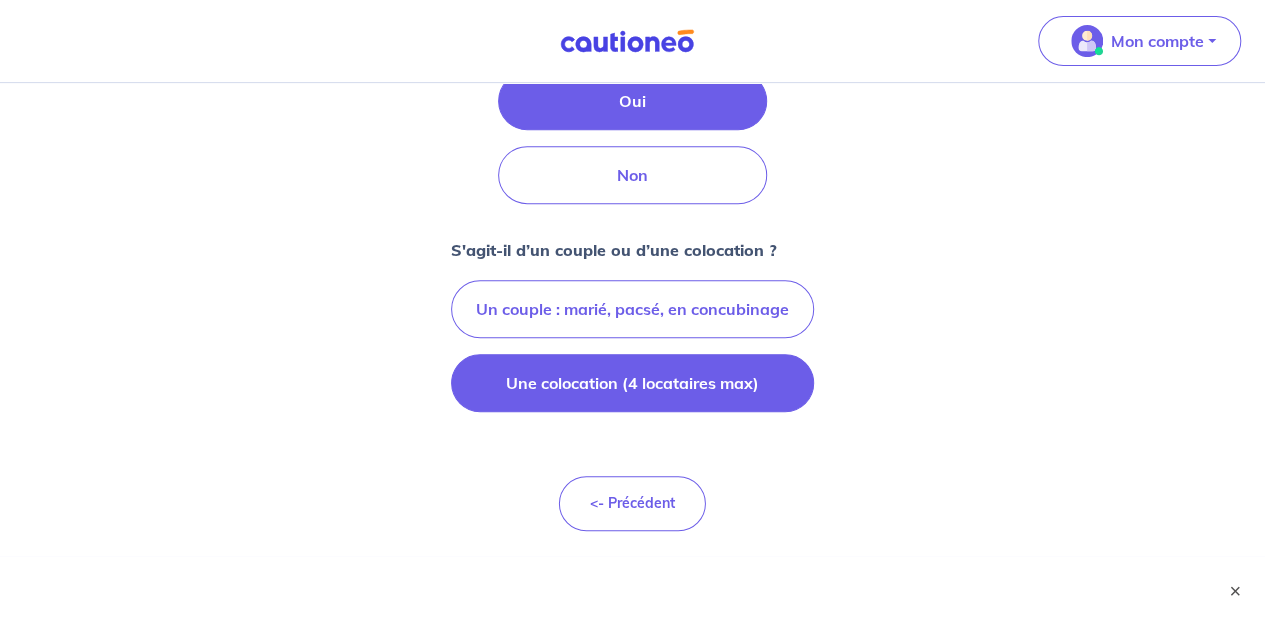 click on "Une colocation (4 locataires max)" at bounding box center [632, 383] 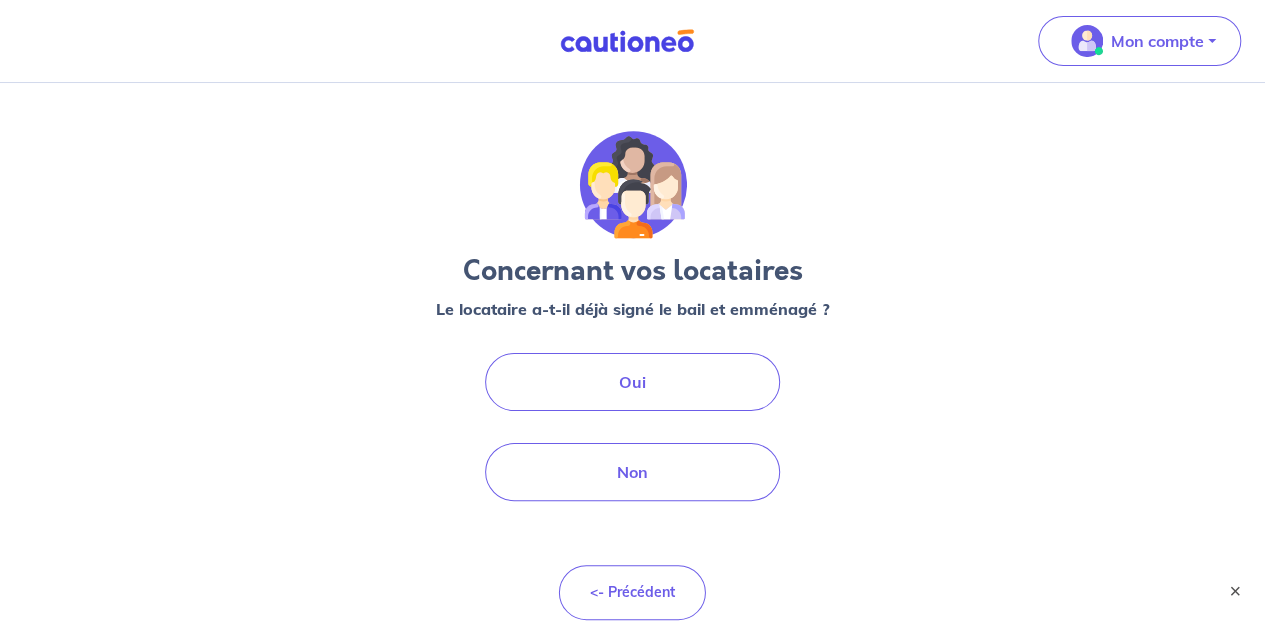 scroll, scrollTop: 90, scrollLeft: 0, axis: vertical 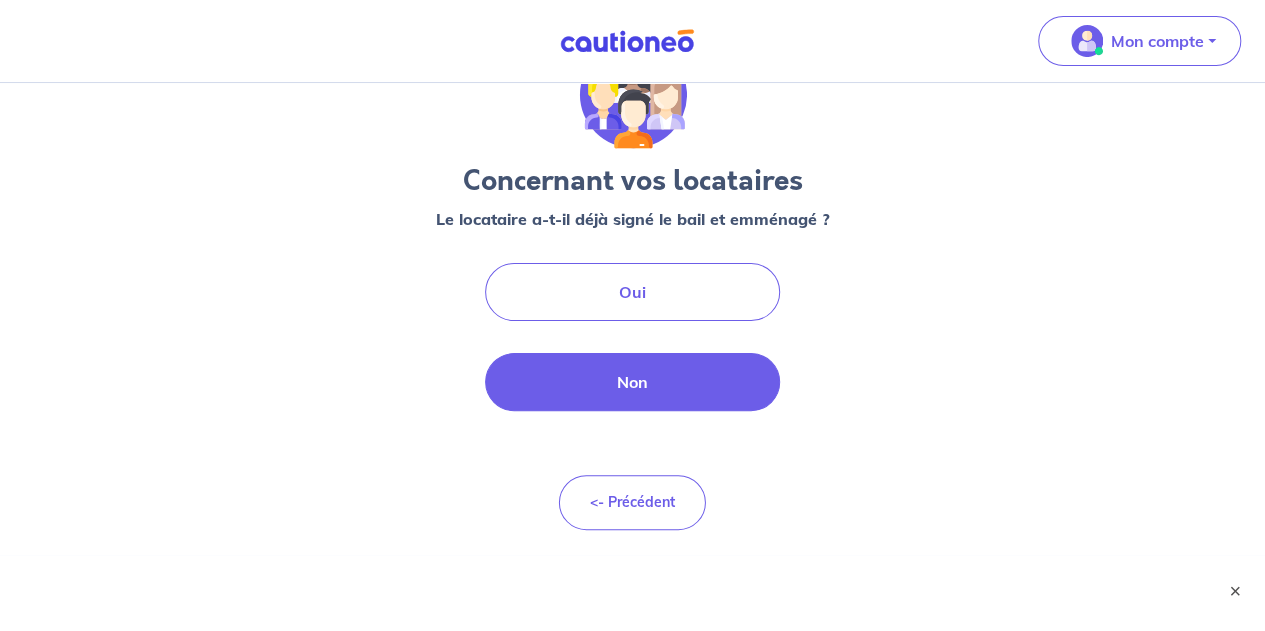click on "Non" at bounding box center (633, 382) 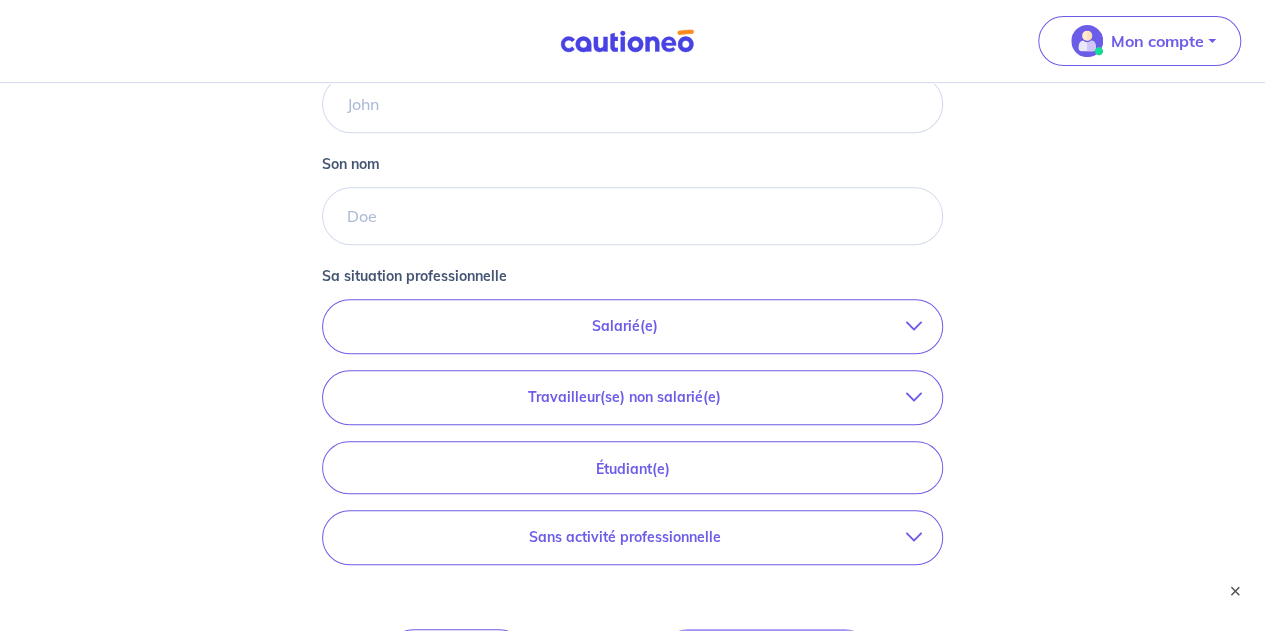 scroll, scrollTop: 522, scrollLeft: 0, axis: vertical 